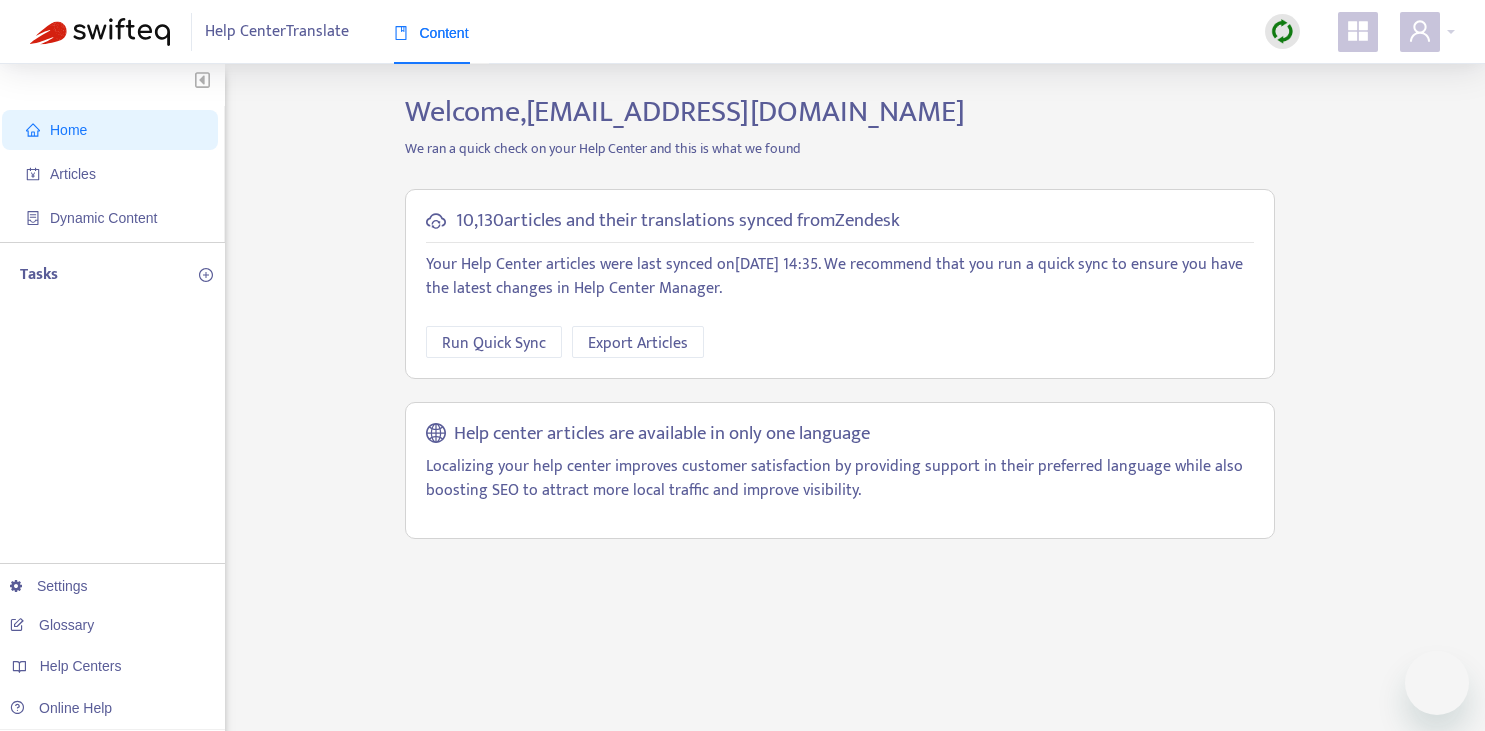 scroll, scrollTop: 0, scrollLeft: 0, axis: both 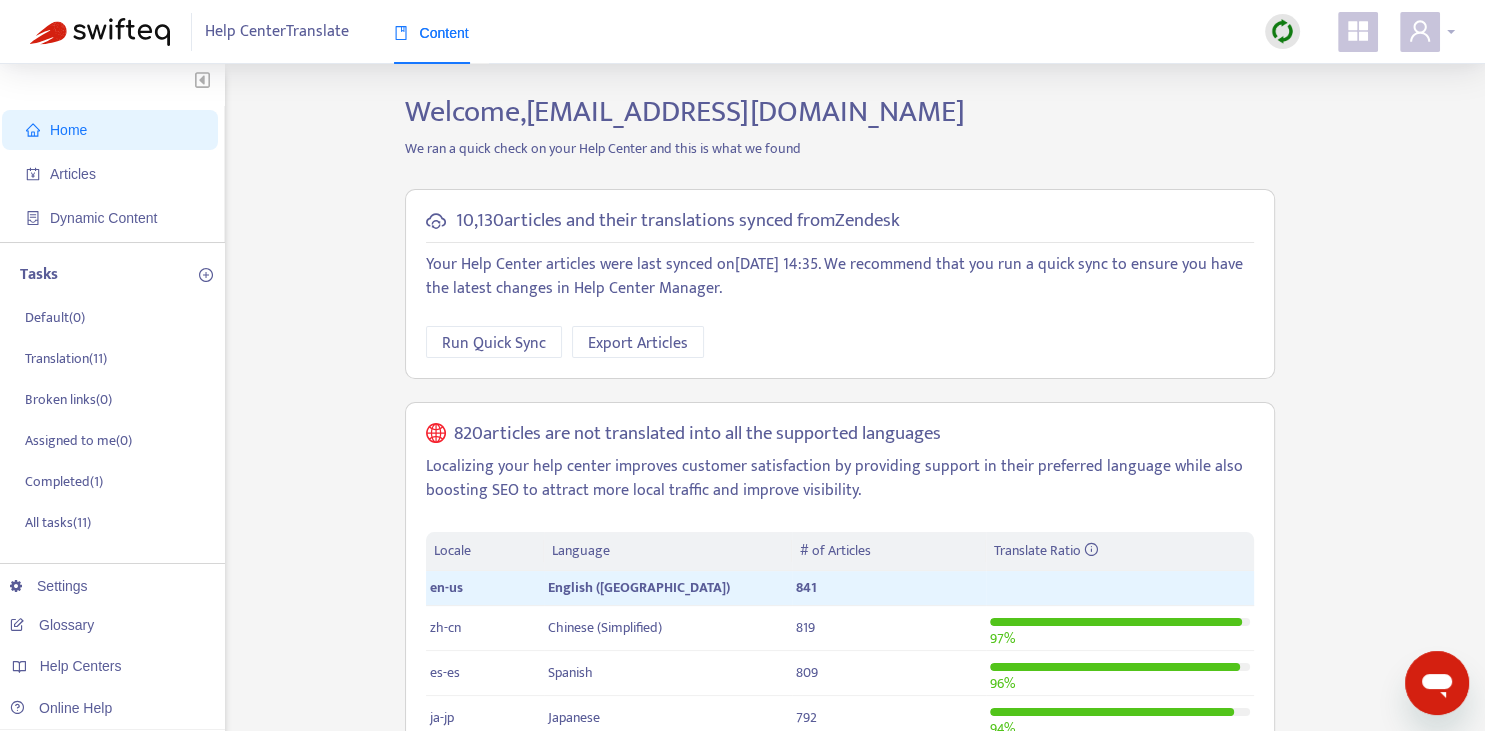 click at bounding box center [1420, 32] 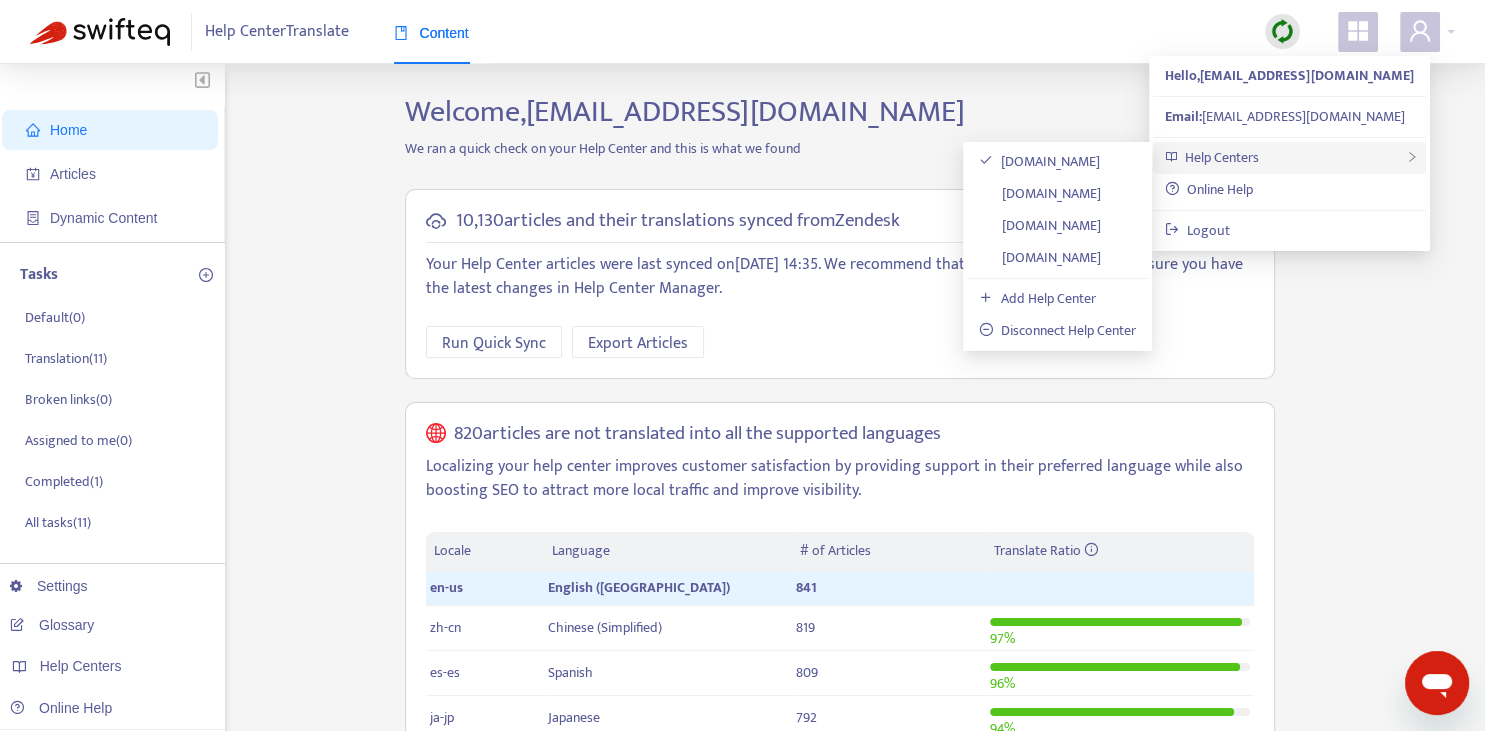 click on "Help Centers" at bounding box center (1222, 157) 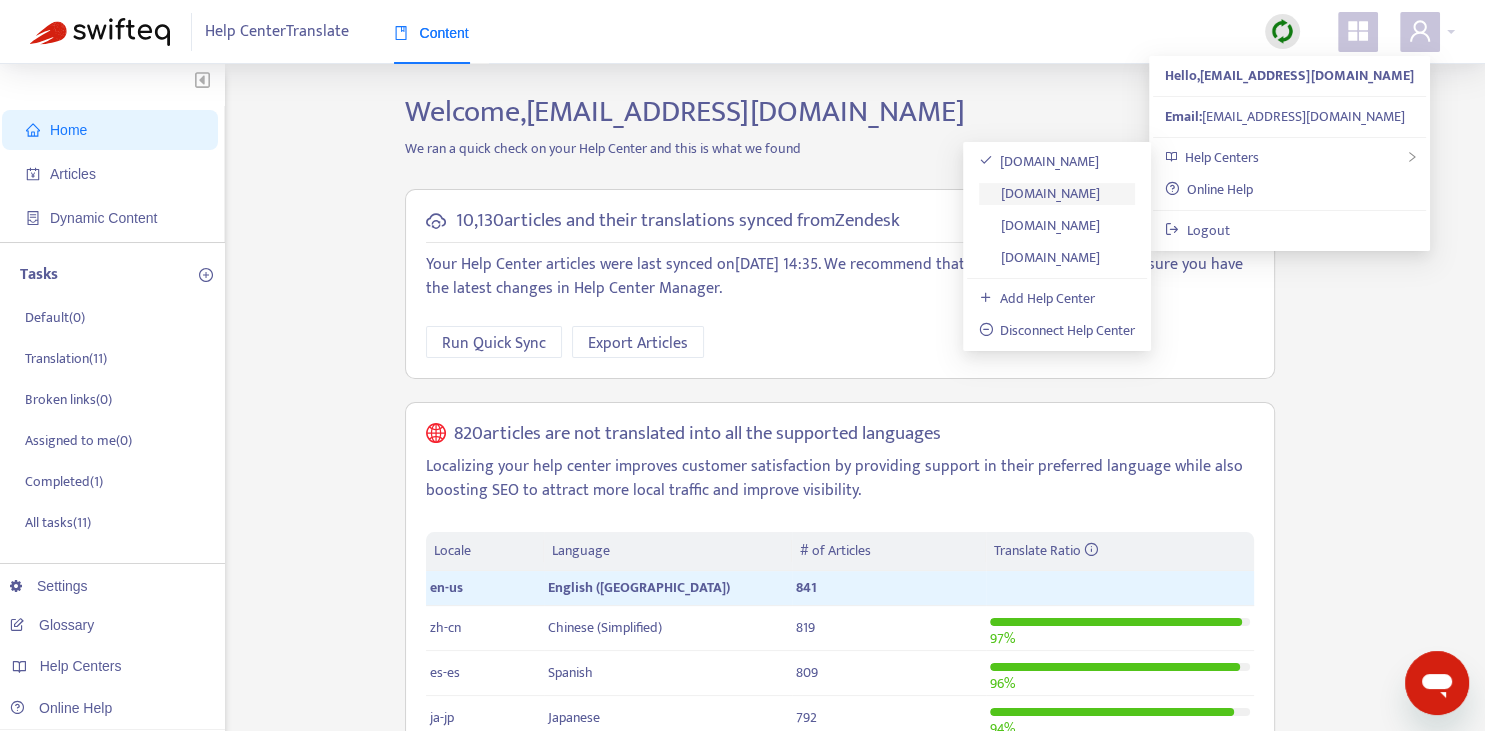 click on "[DOMAIN_NAME]" at bounding box center (1040, 193) 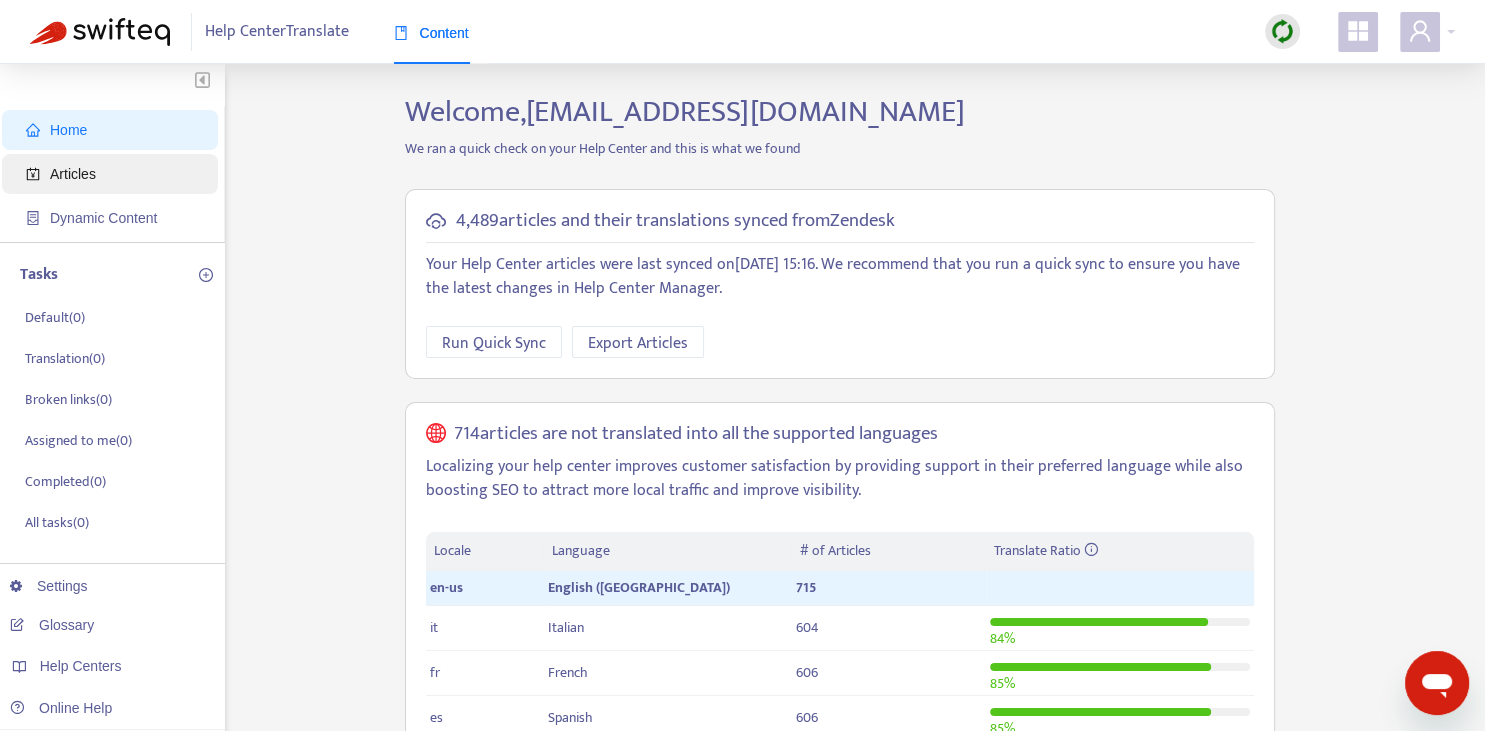 click on "Articles" at bounding box center [114, 174] 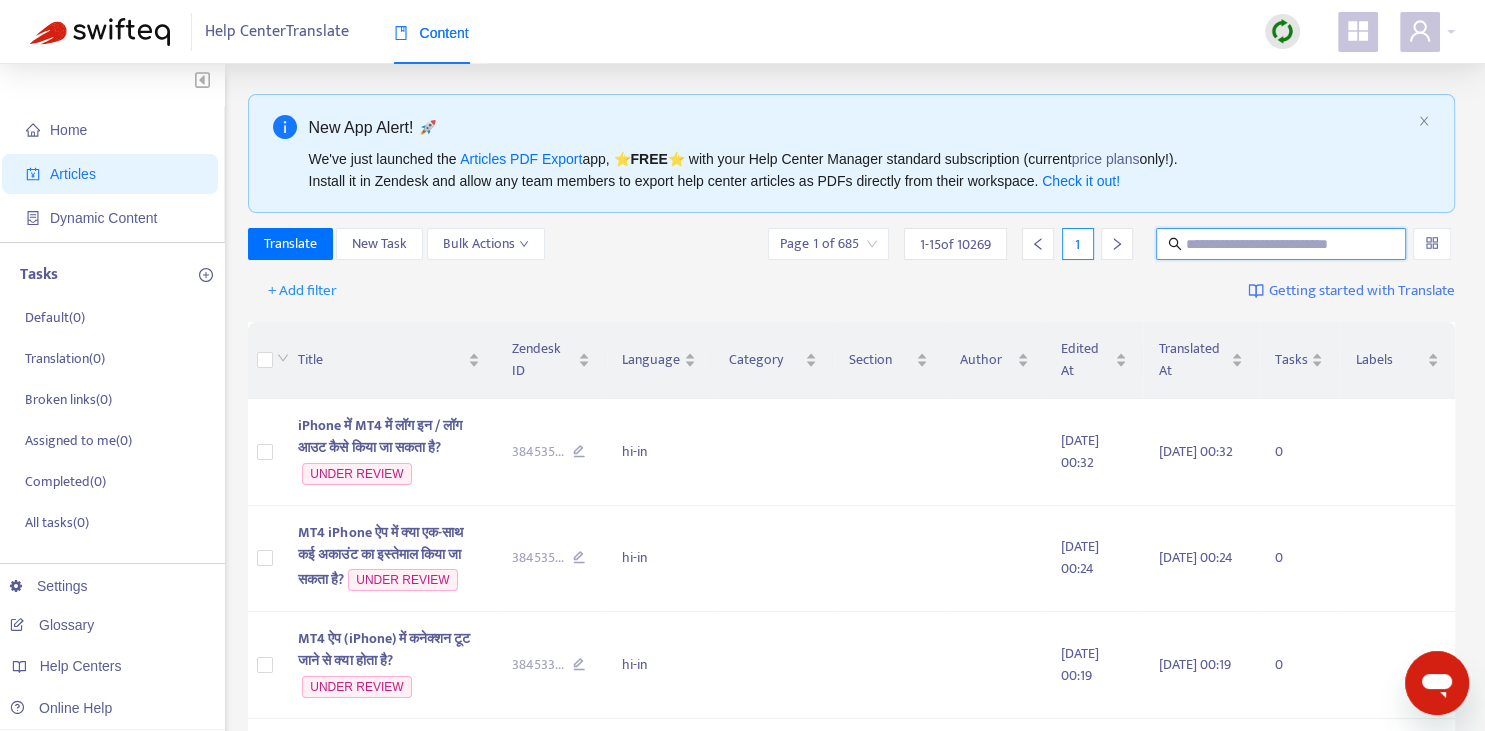 click at bounding box center (1282, 244) 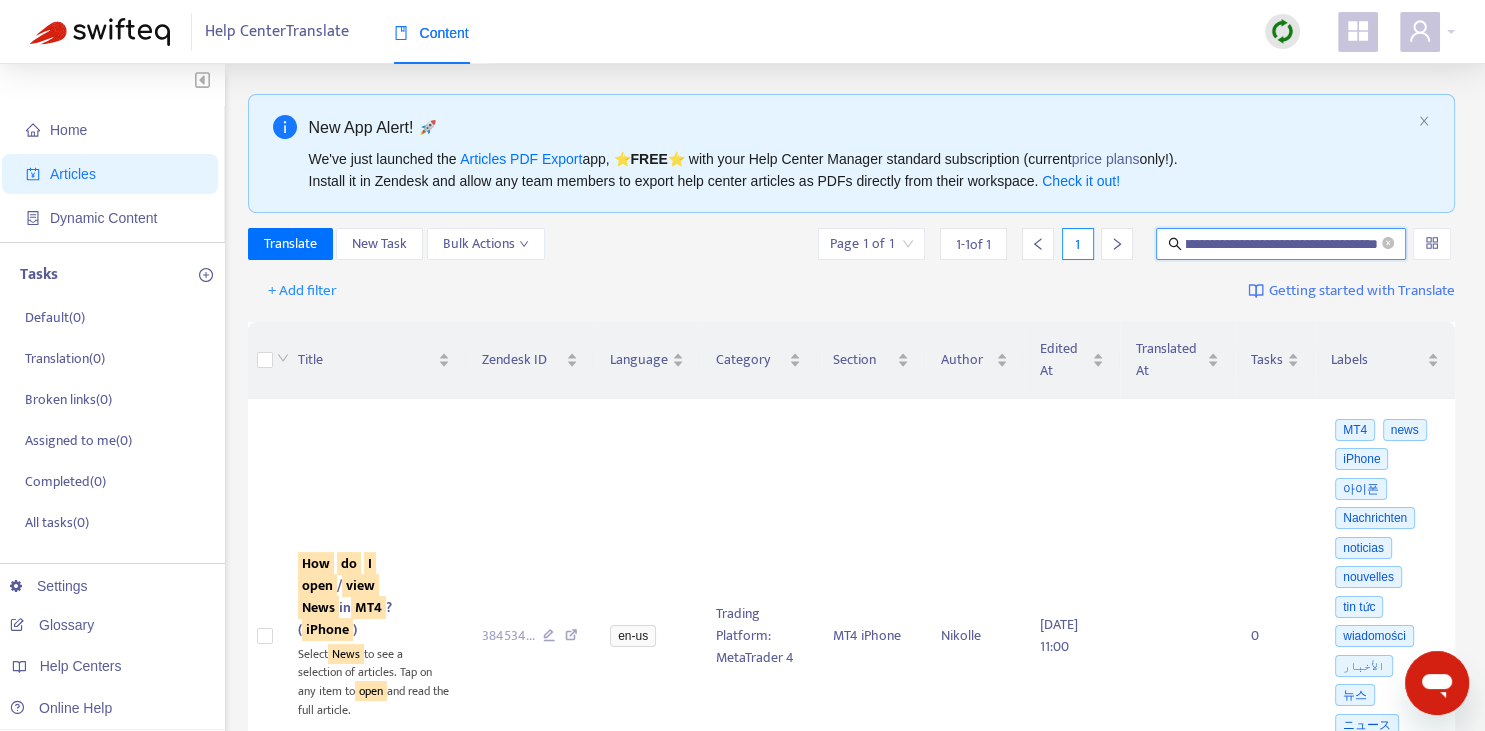 type on "**********" 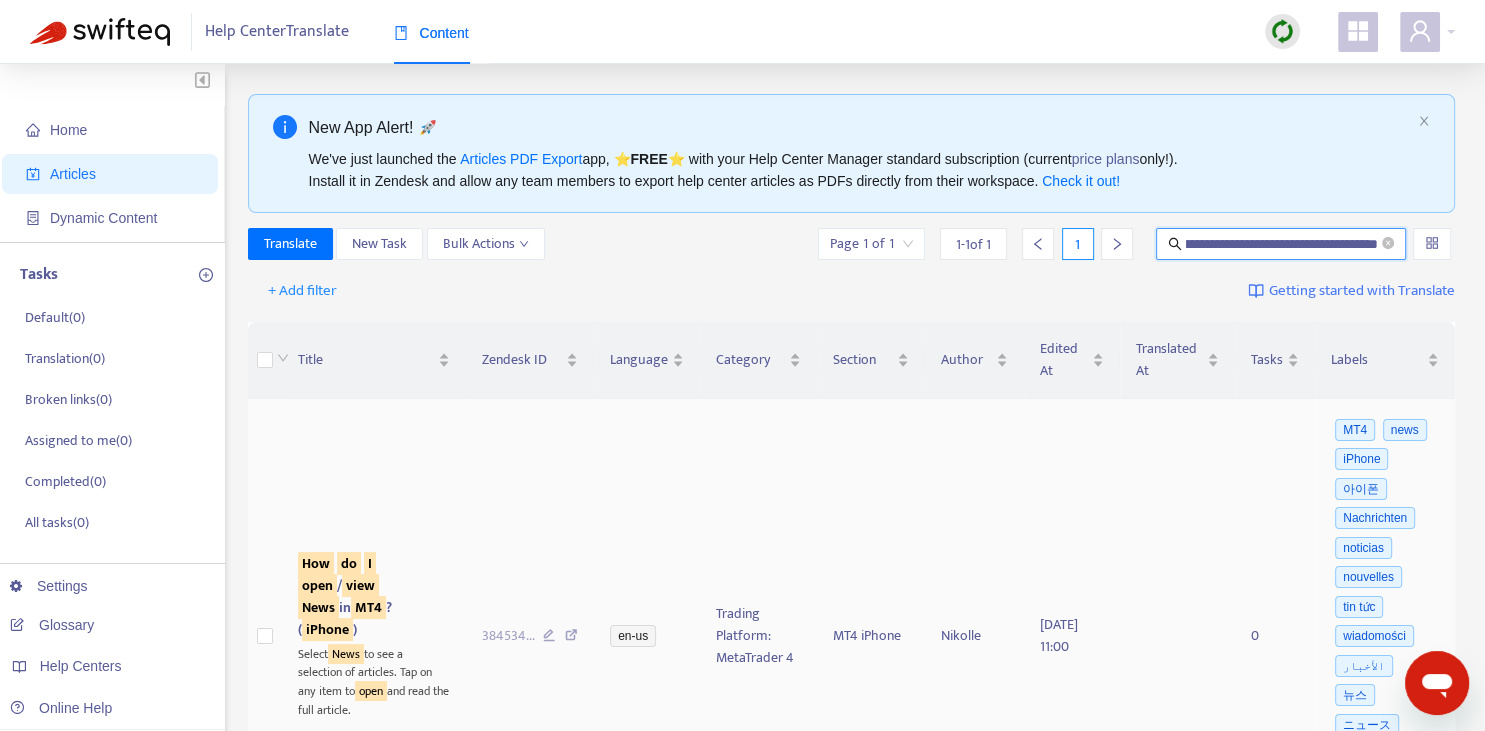 click on "News" at bounding box center [318, 607] 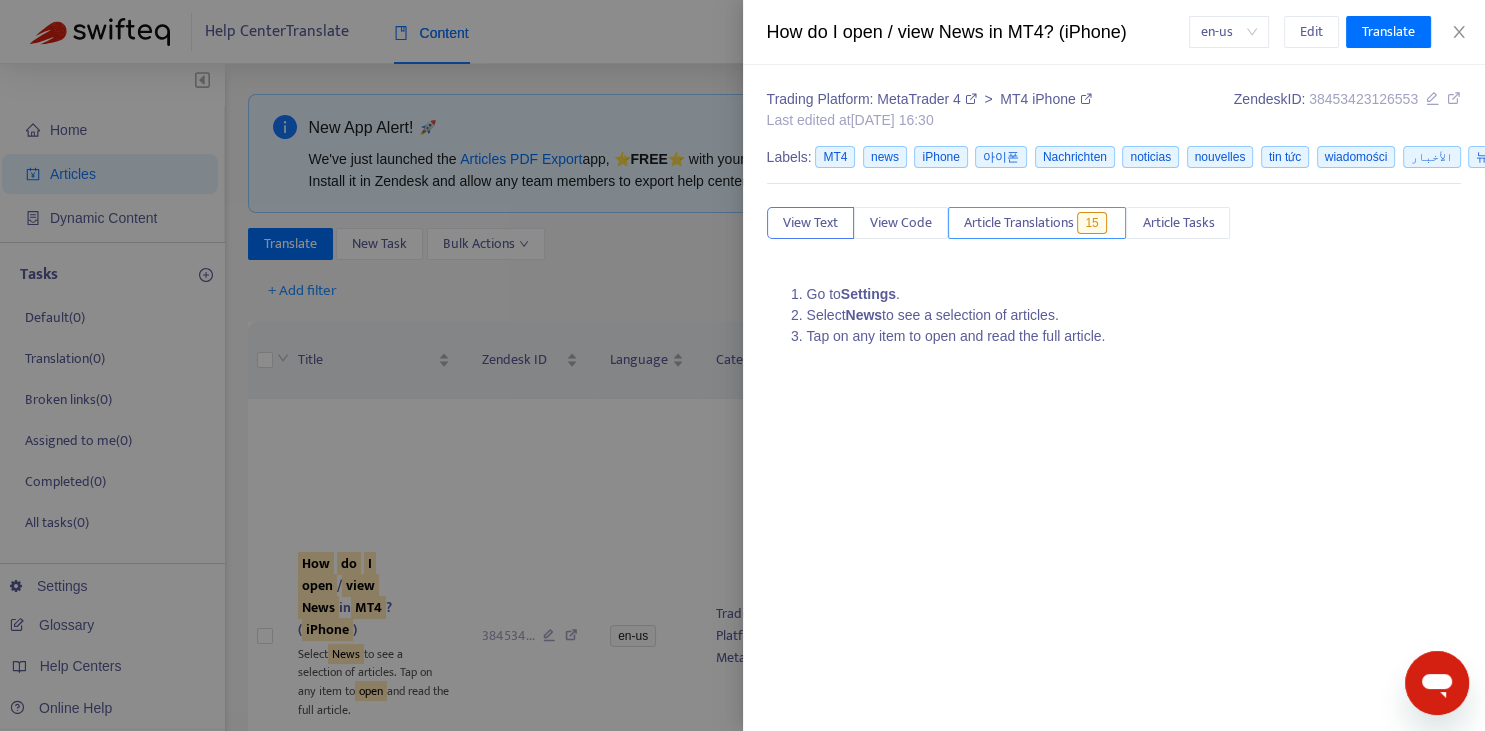 click on "Article Translations" at bounding box center (1019, 223) 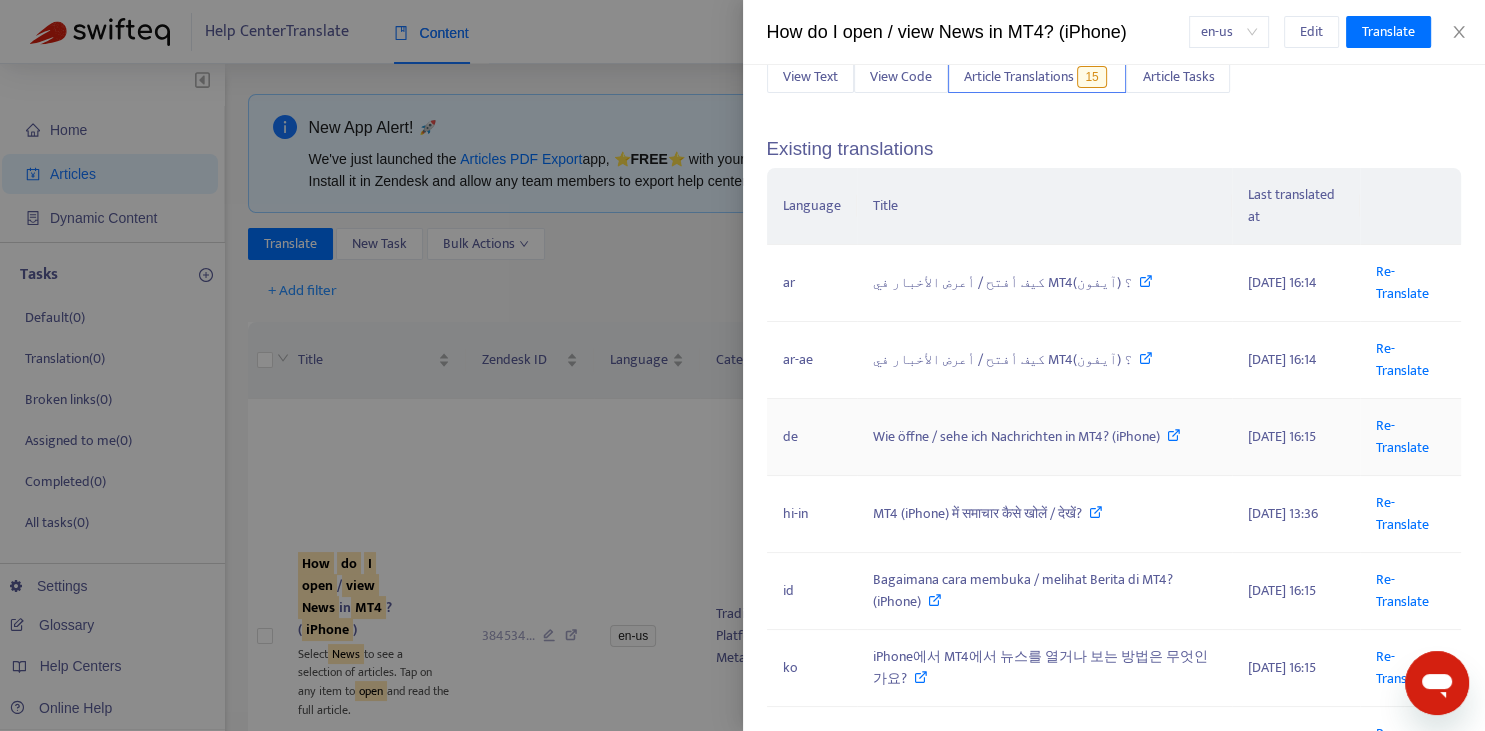 scroll, scrollTop: 147, scrollLeft: 0, axis: vertical 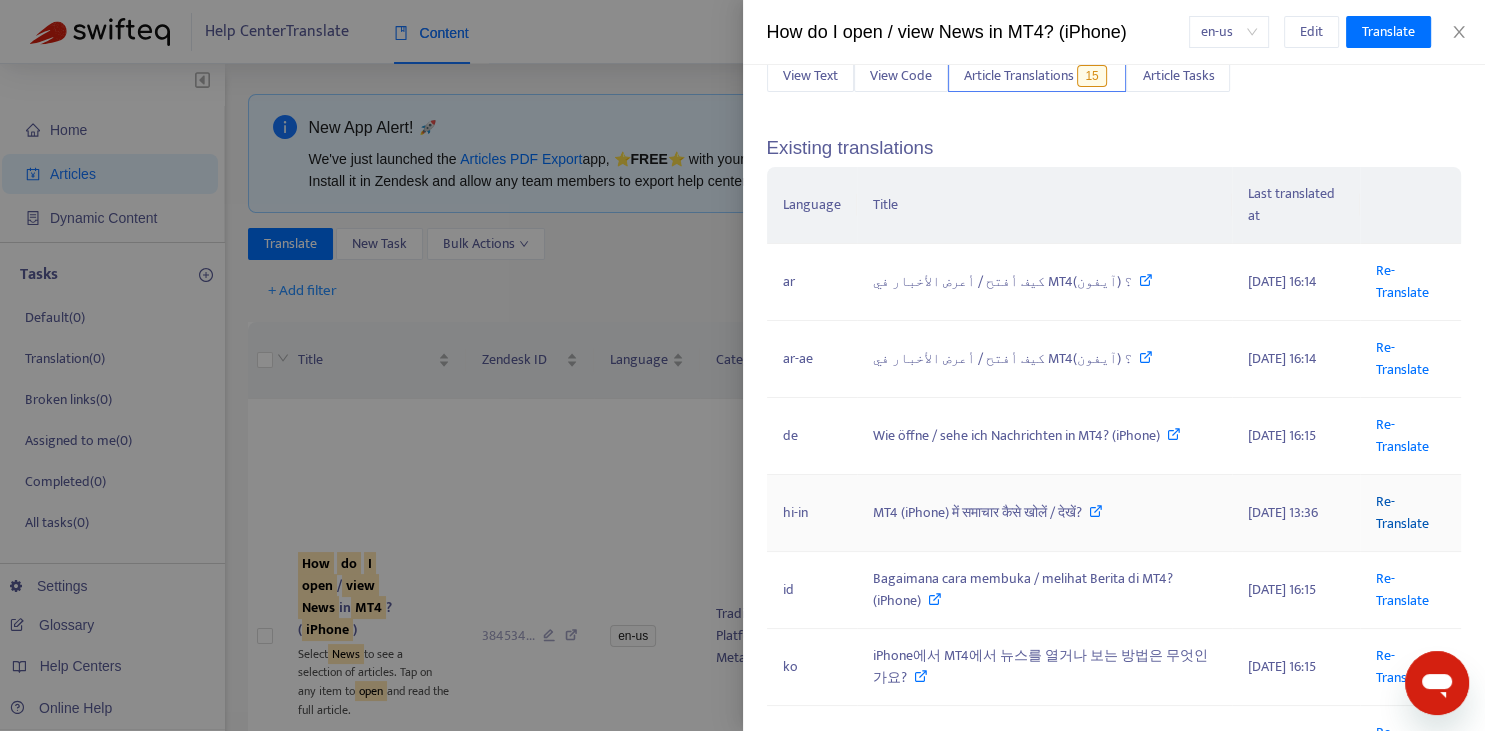 click on "Re-Translate" at bounding box center [1402, 512] 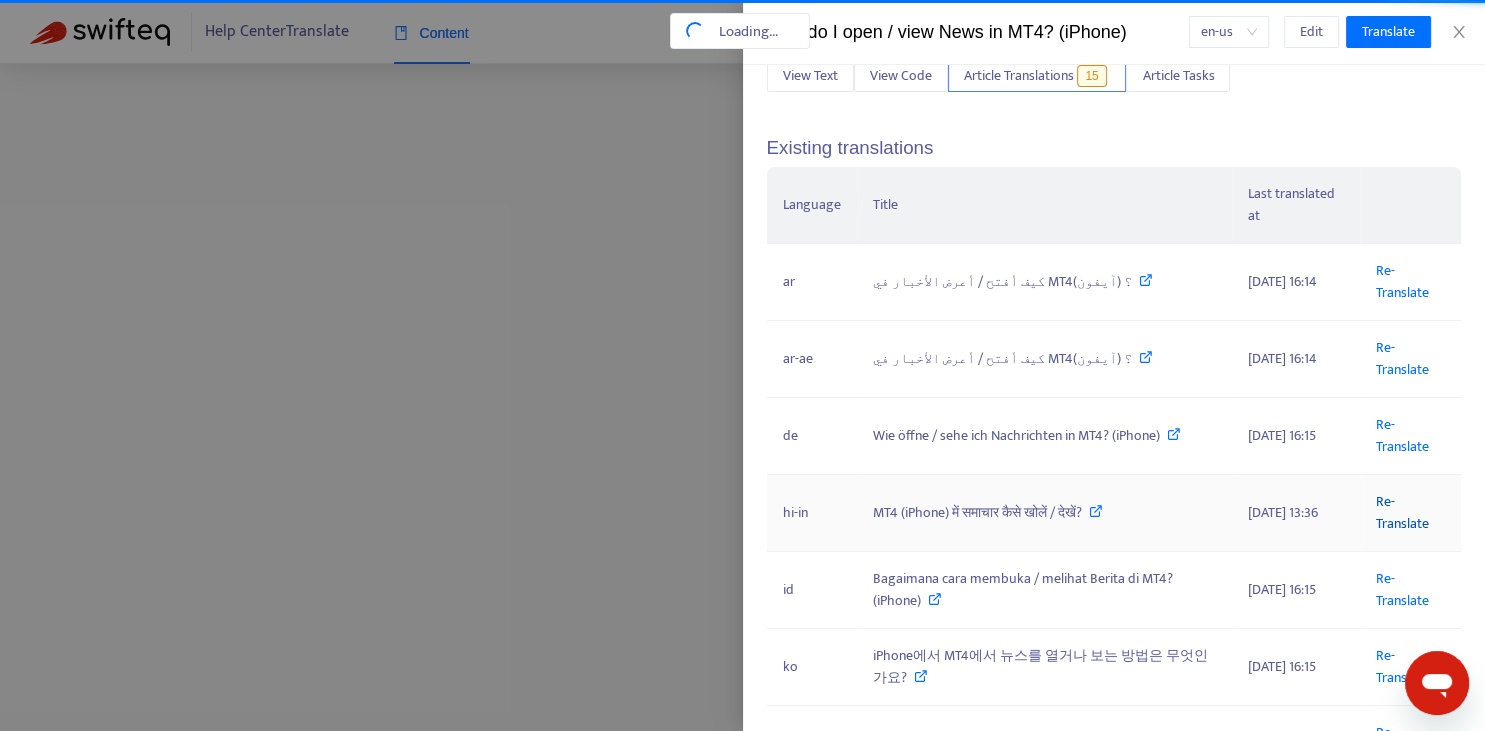 scroll, scrollTop: 0, scrollLeft: 85, axis: horizontal 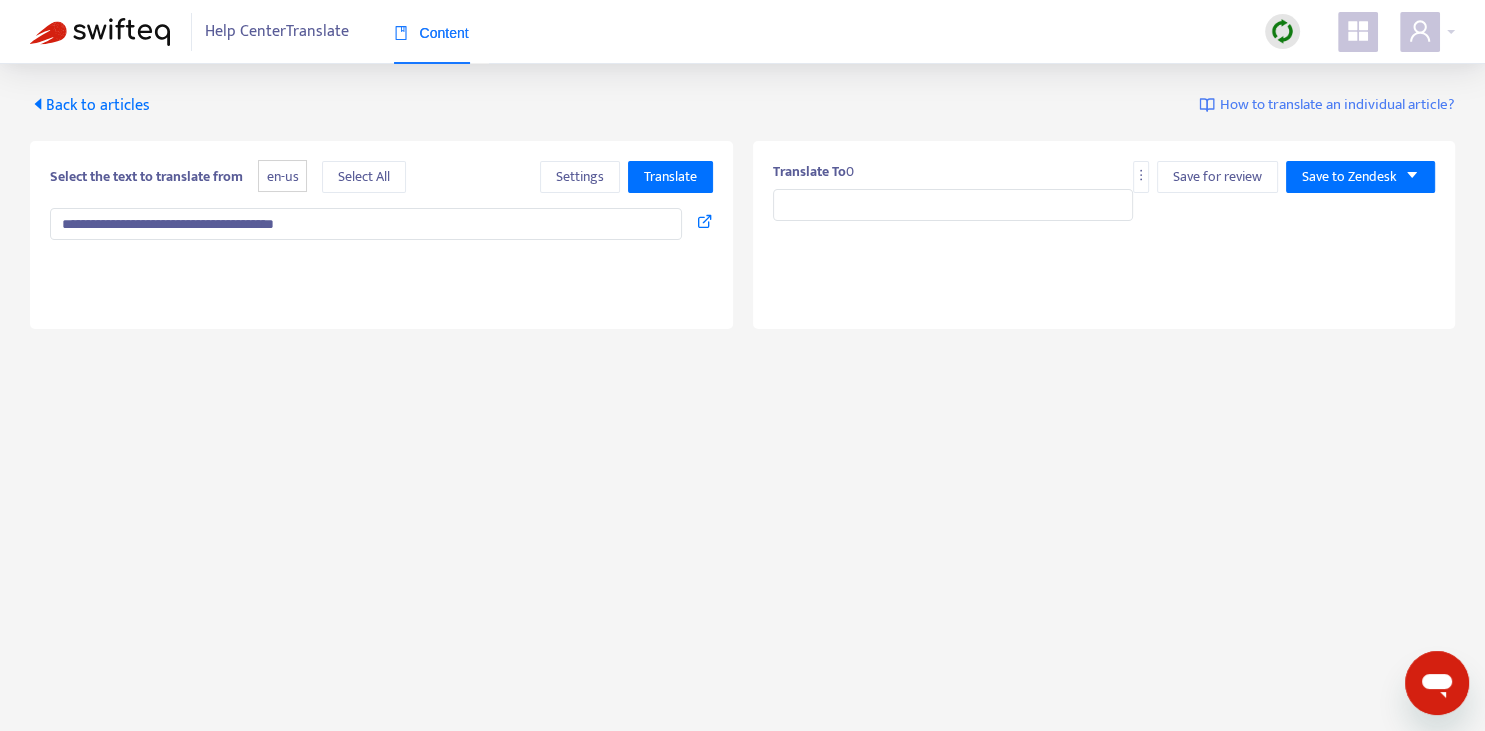 type on "**********" 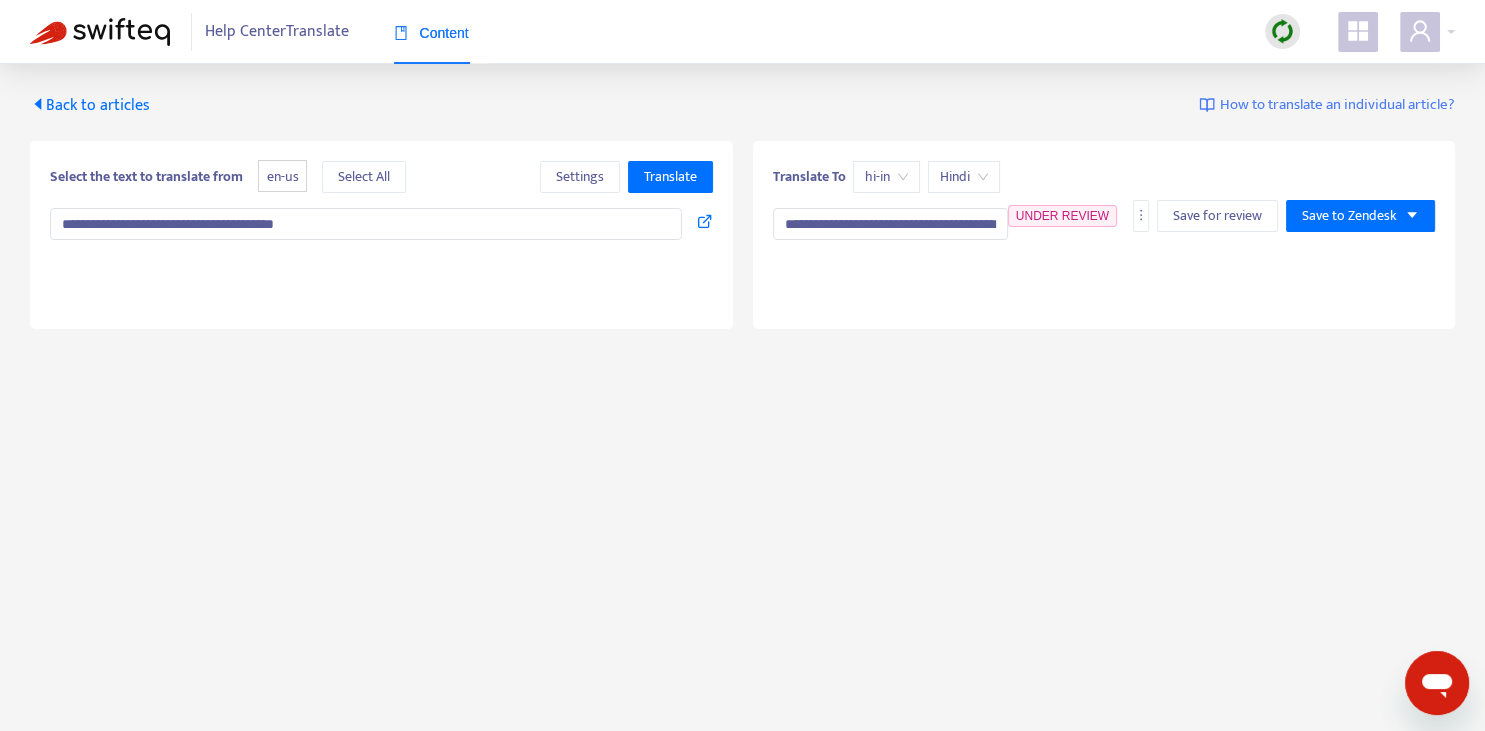 type on "**********" 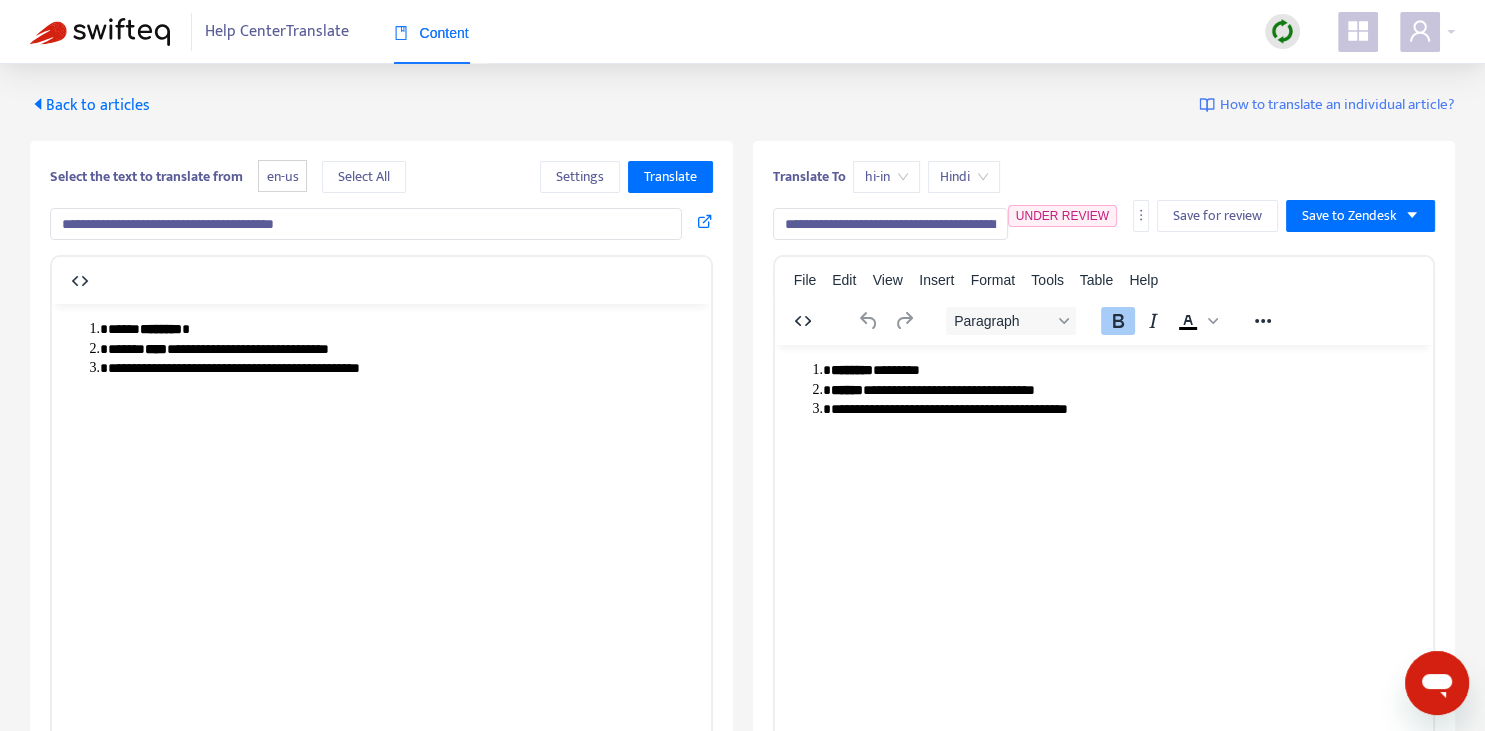 scroll, scrollTop: 0, scrollLeft: 0, axis: both 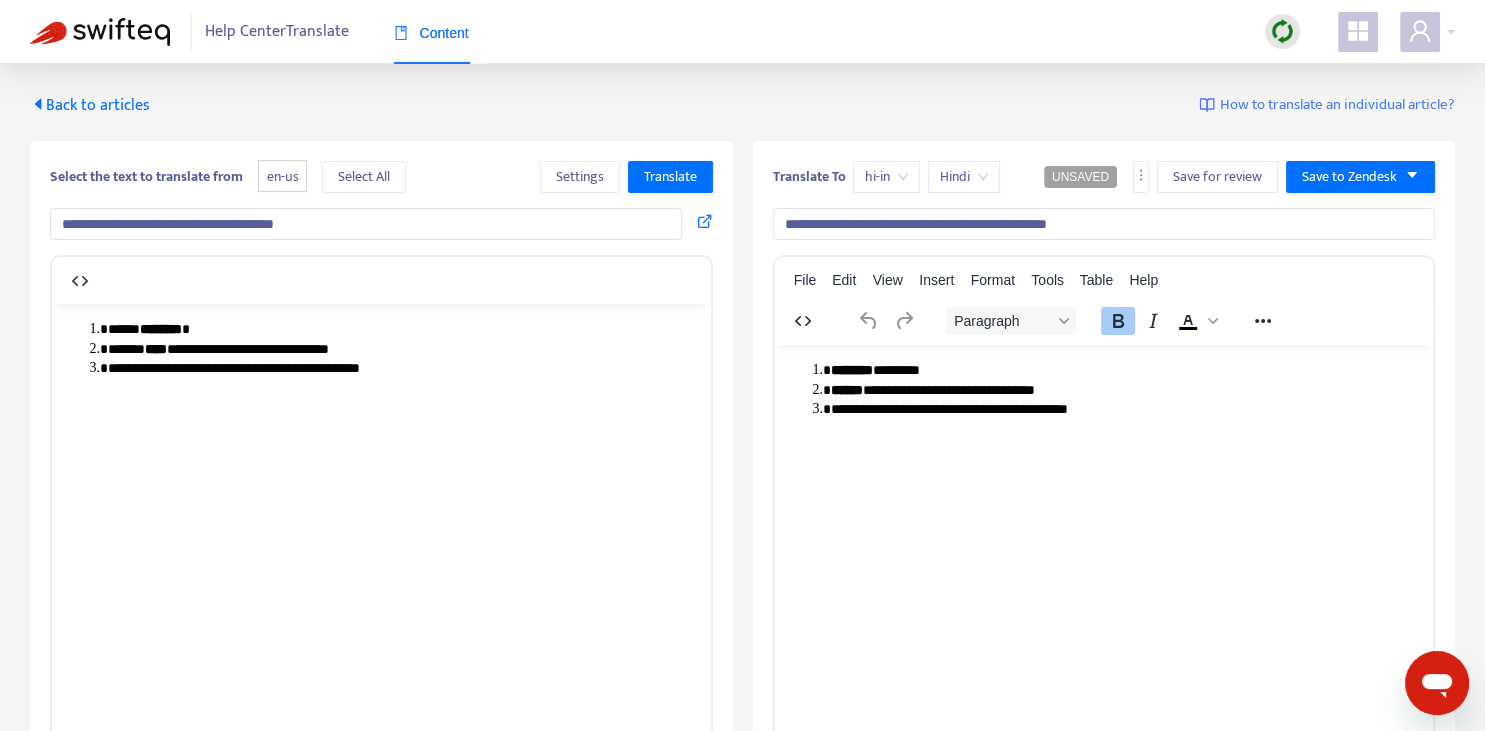 drag, startPoint x: 817, startPoint y: 220, endPoint x: 867, endPoint y: 218, distance: 50.039986 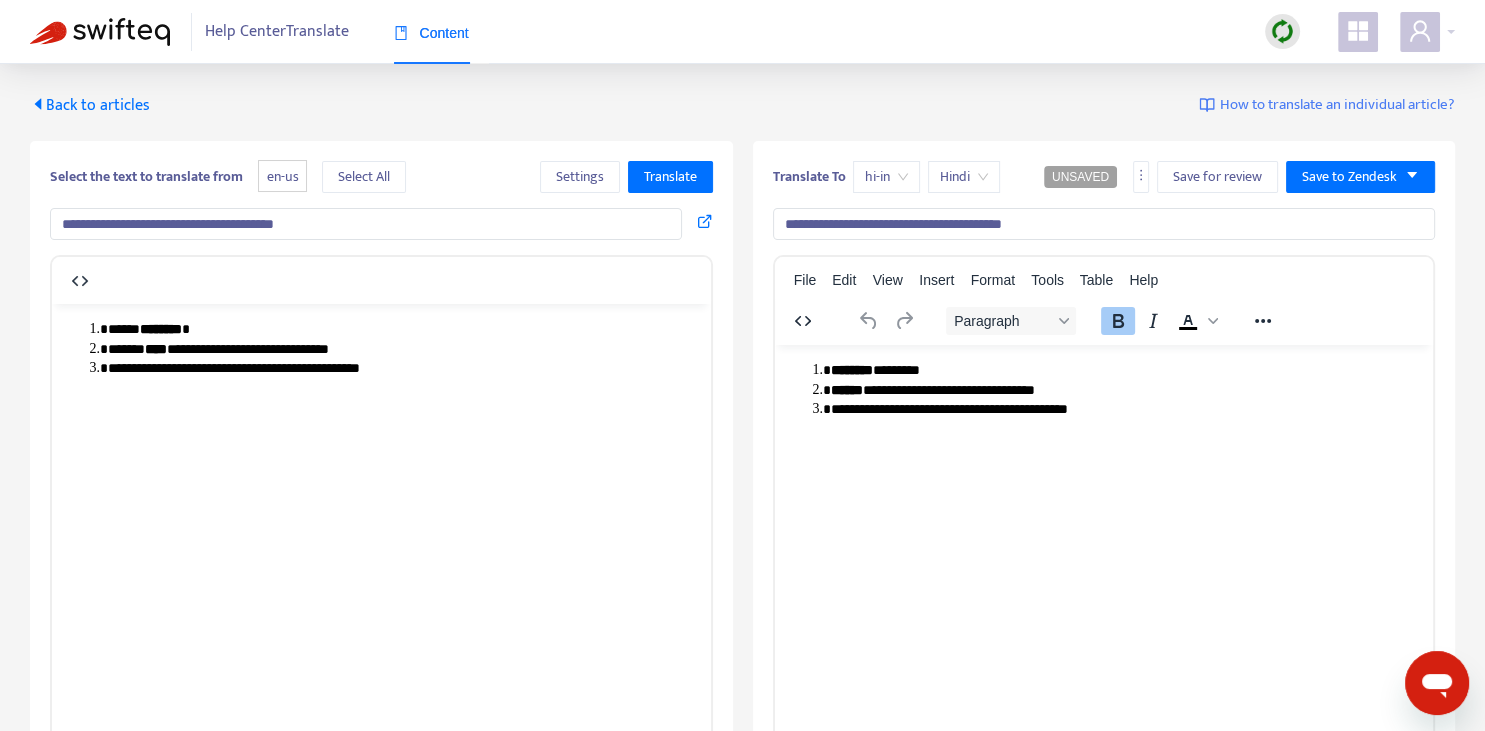 click on "**********" at bounding box center (1104, 224) 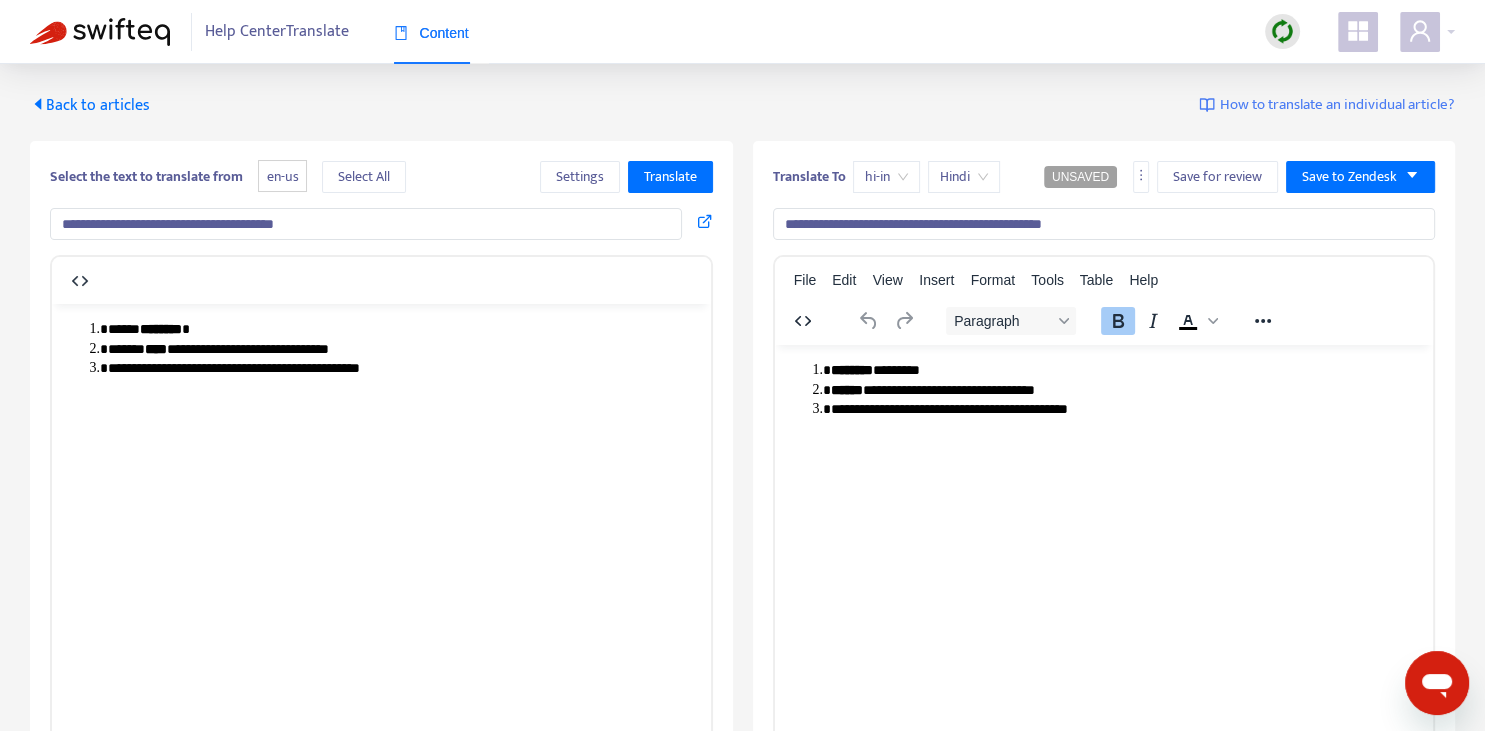 type on "**********" 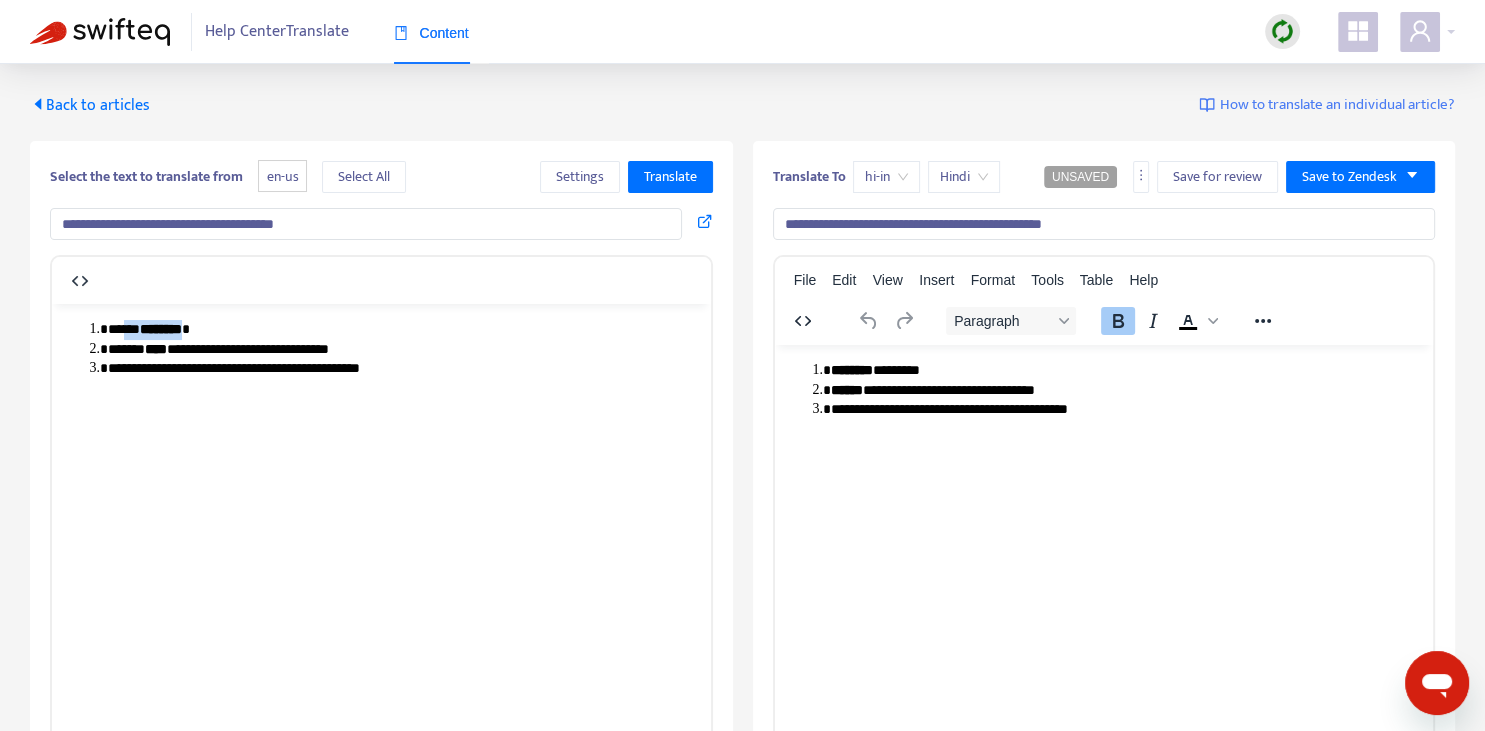 copy on "** ********" 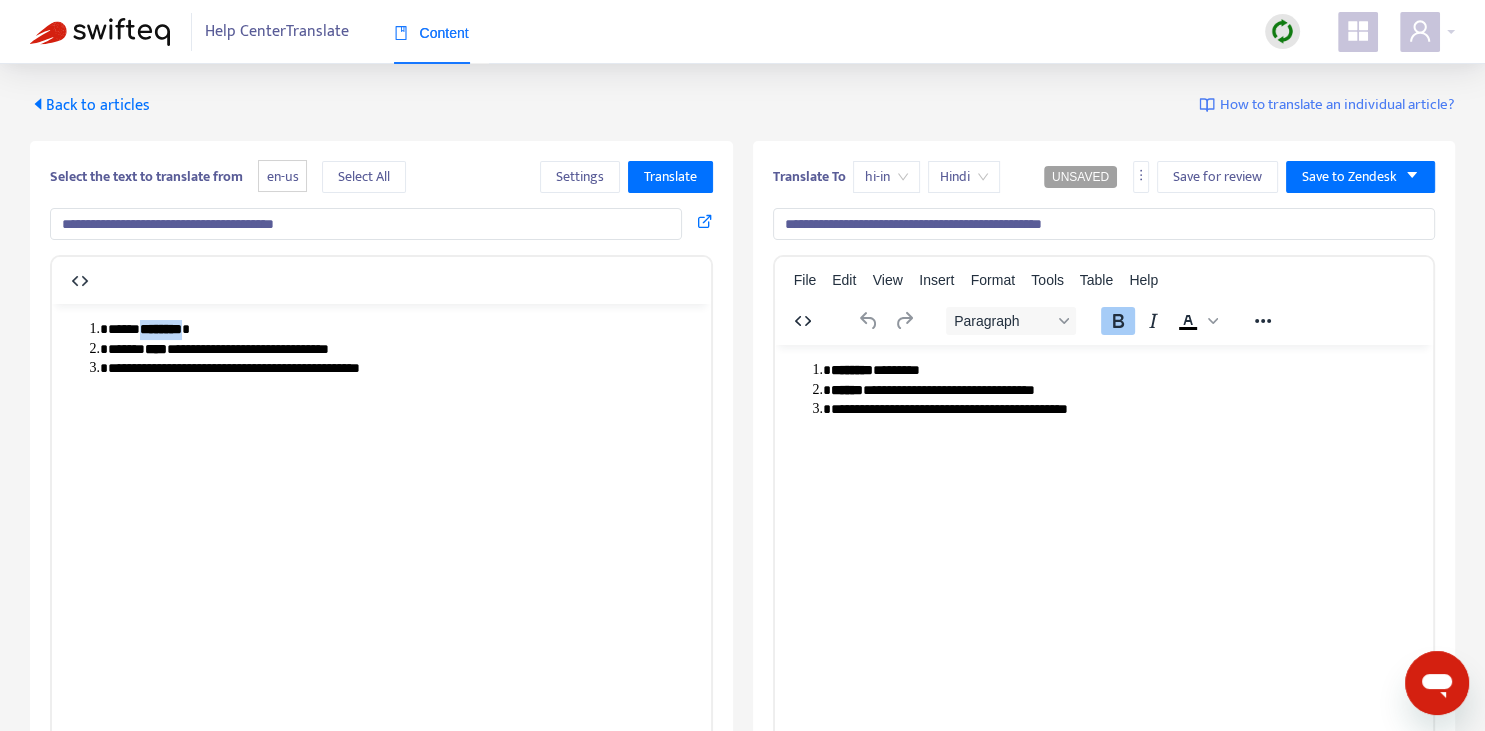 drag, startPoint x: 148, startPoint y: 328, endPoint x: 197, endPoint y: 330, distance: 49.0408 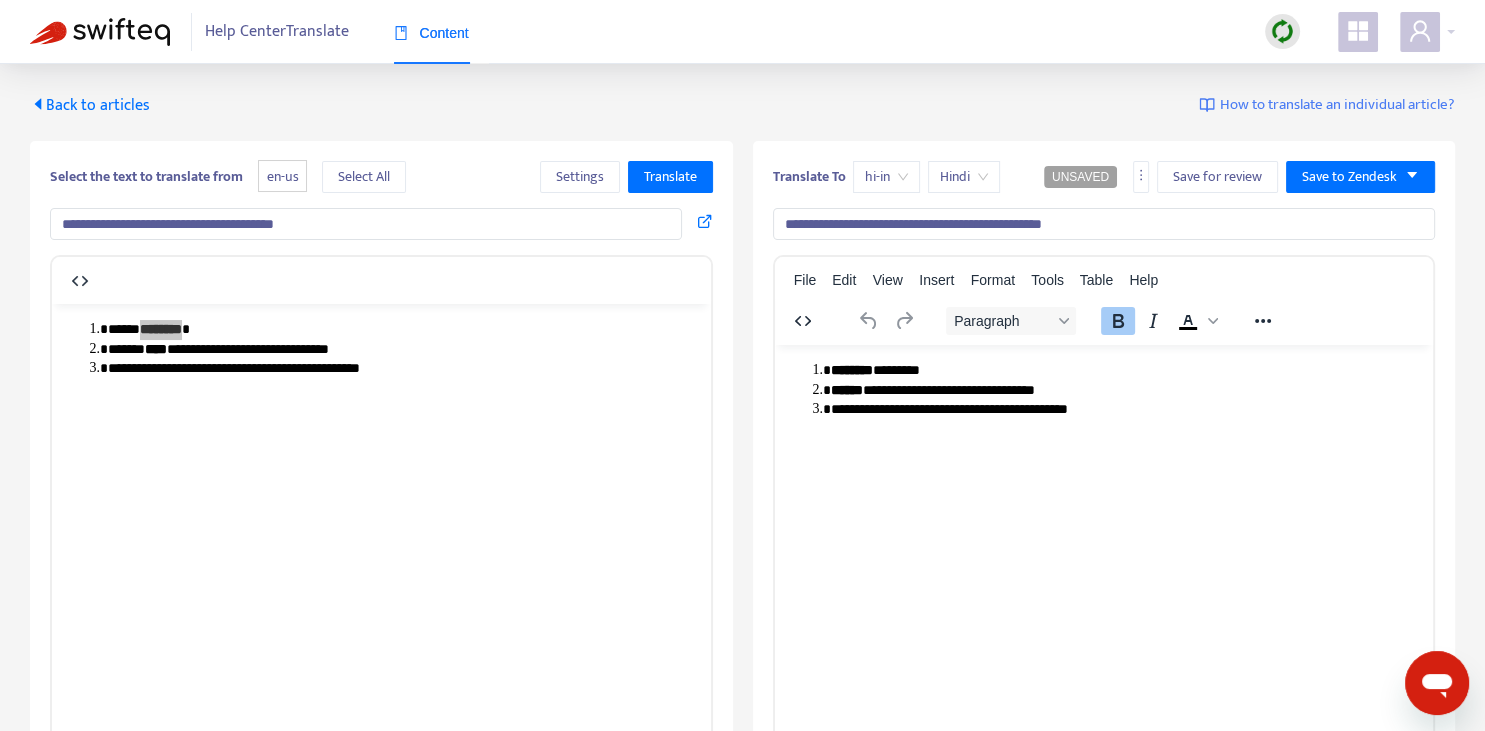 click on "**********" at bounding box center (1103, 389) 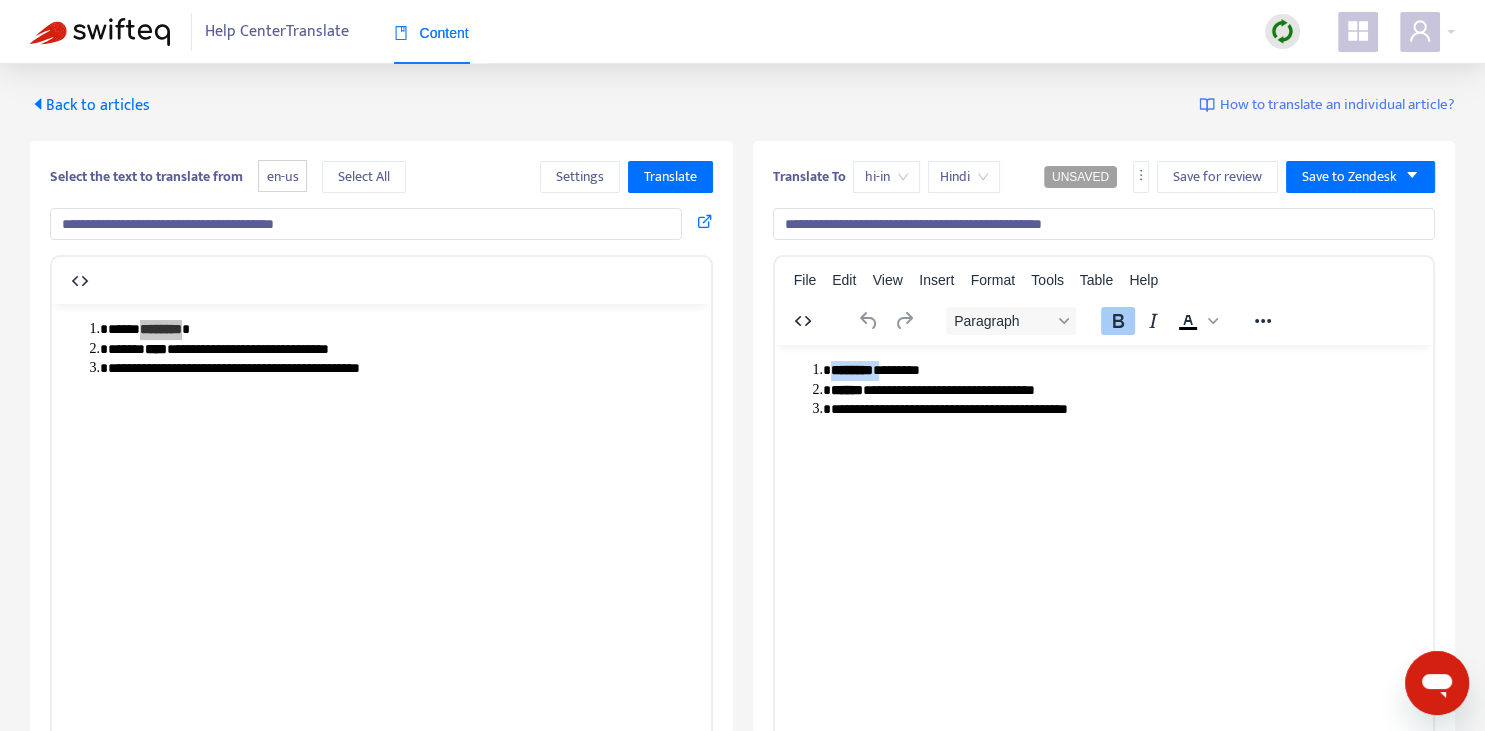 click on "********" at bounding box center [851, 369] 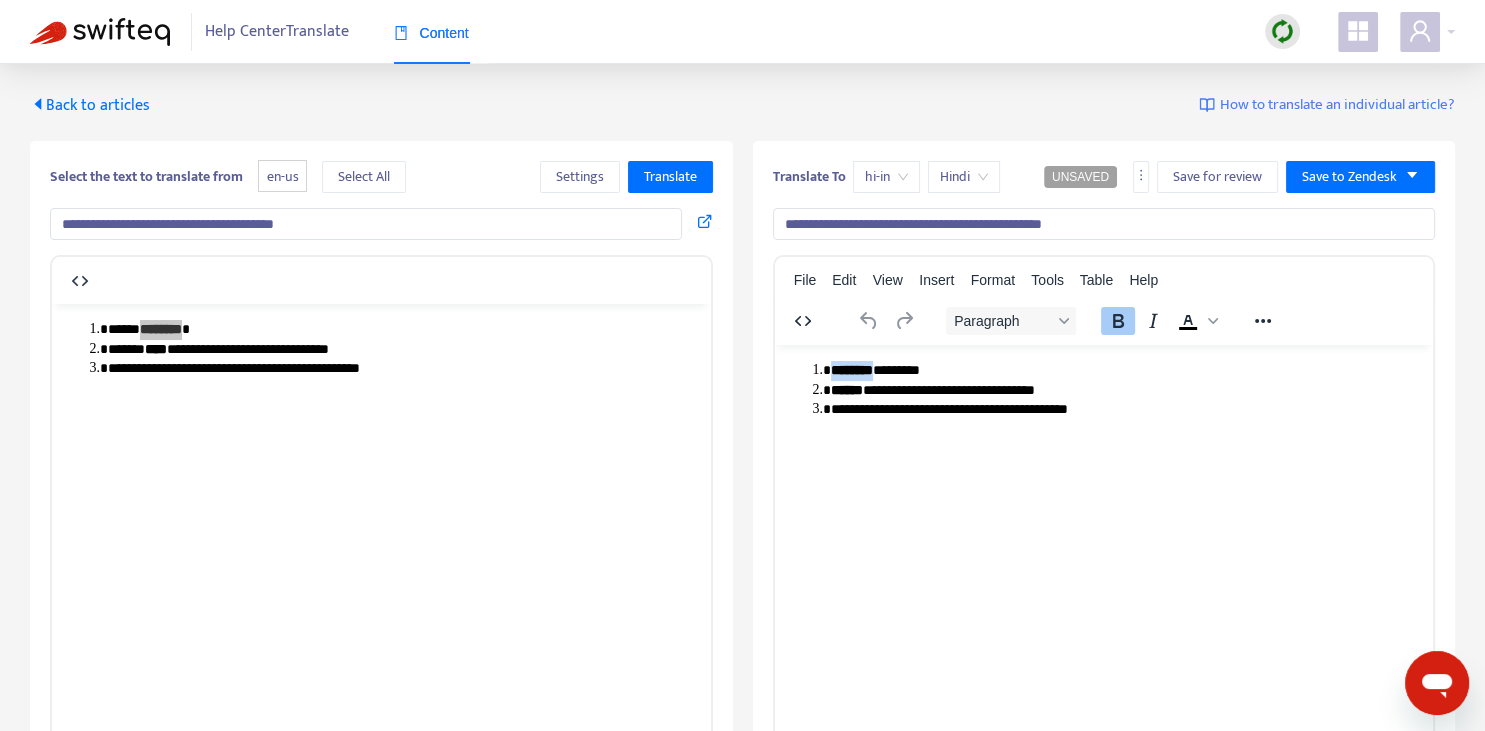 paste 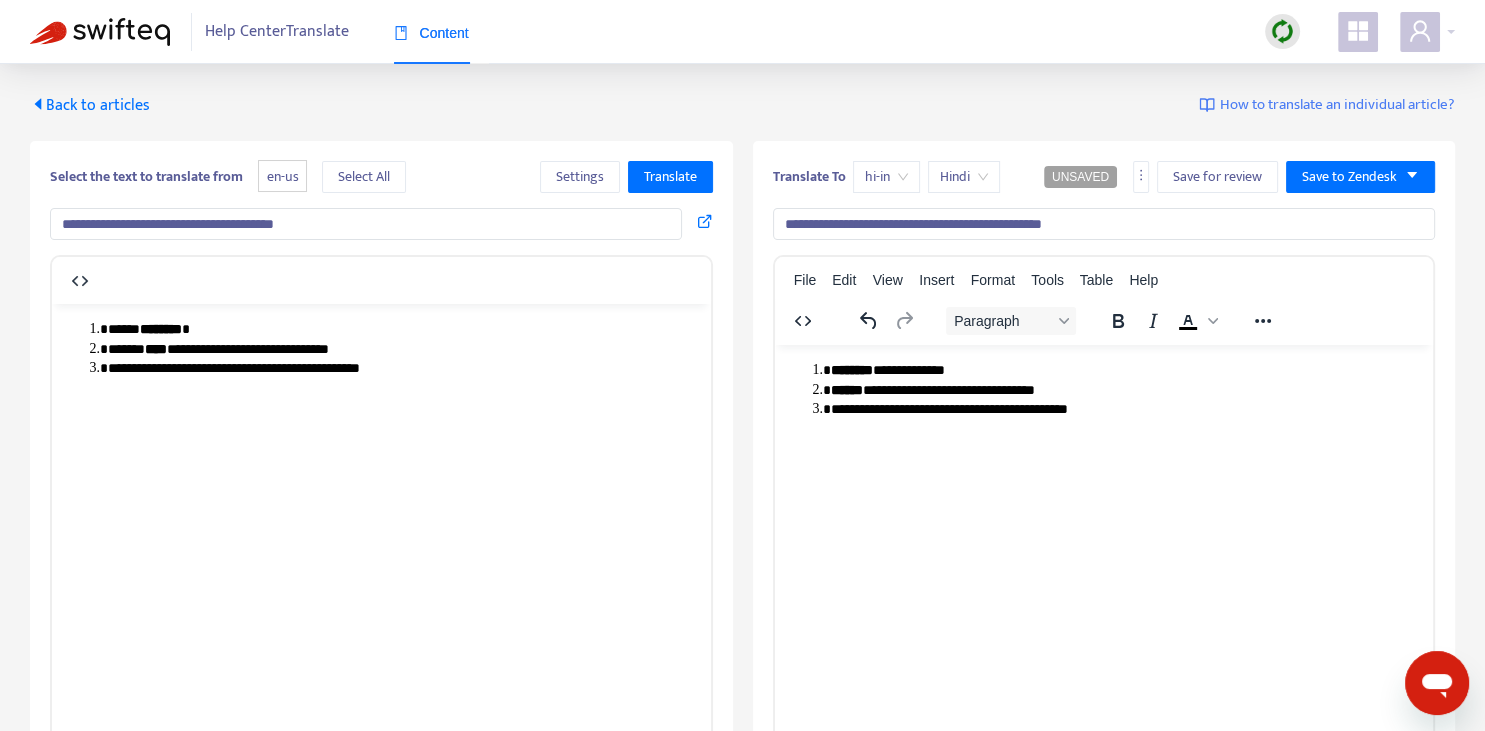 click on "****" at bounding box center [156, 348] 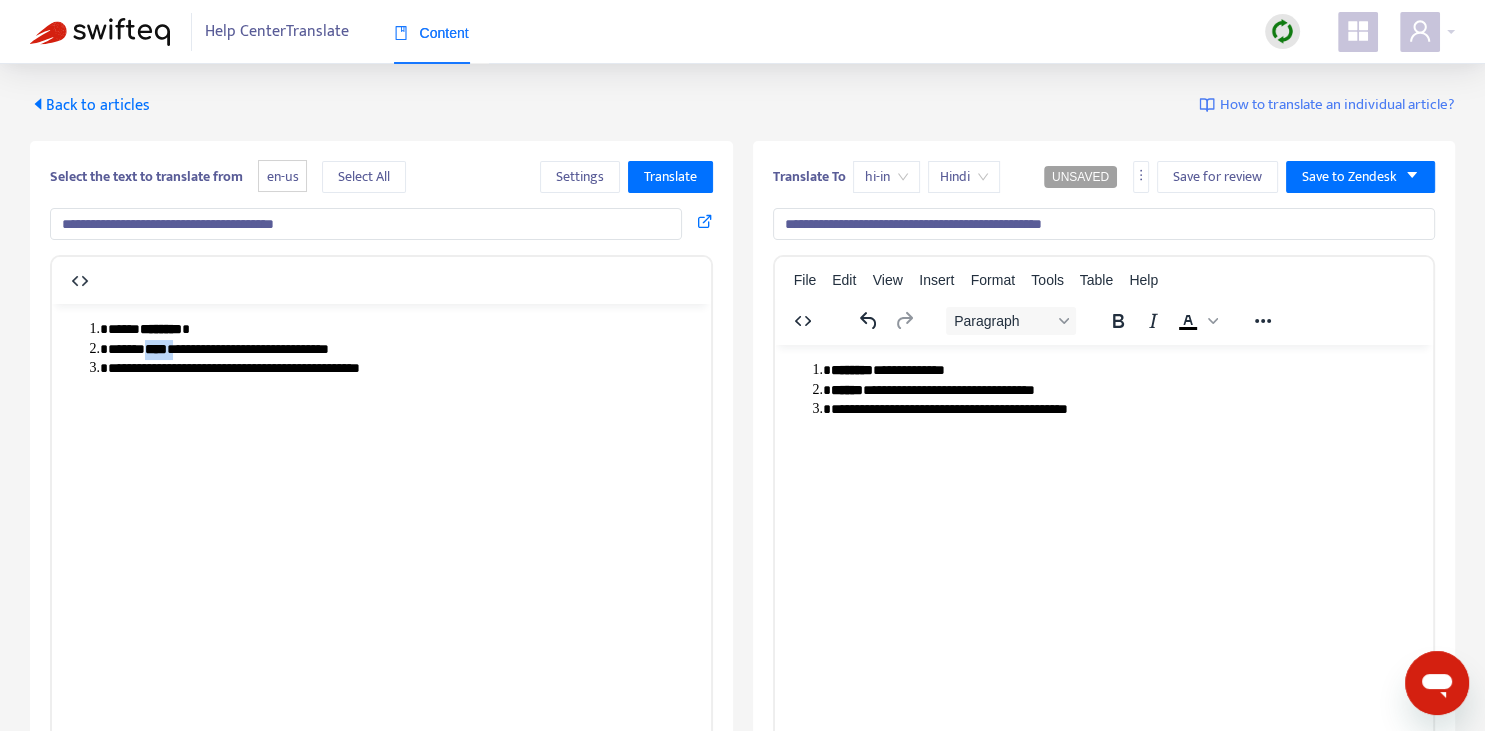 click on "****" at bounding box center (156, 348) 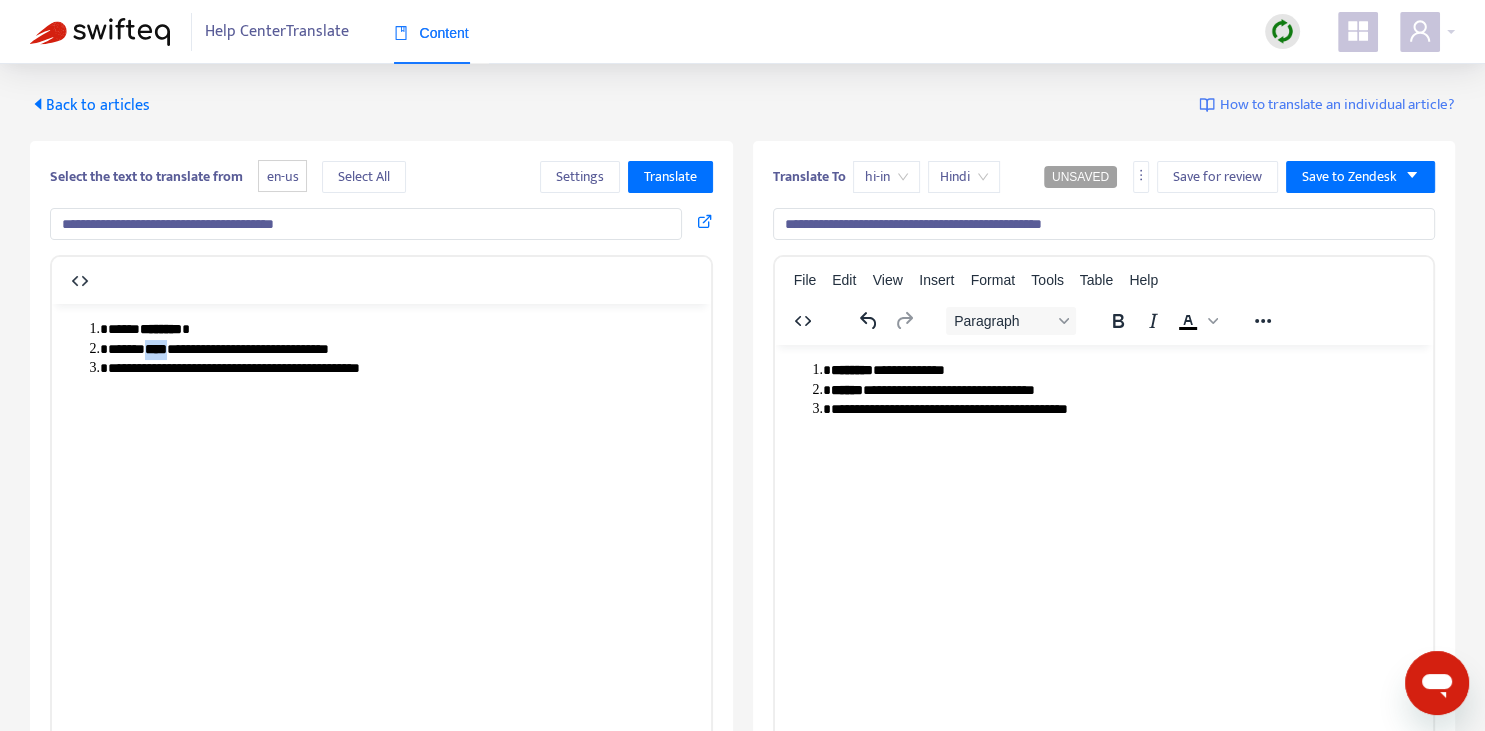 copy on "****" 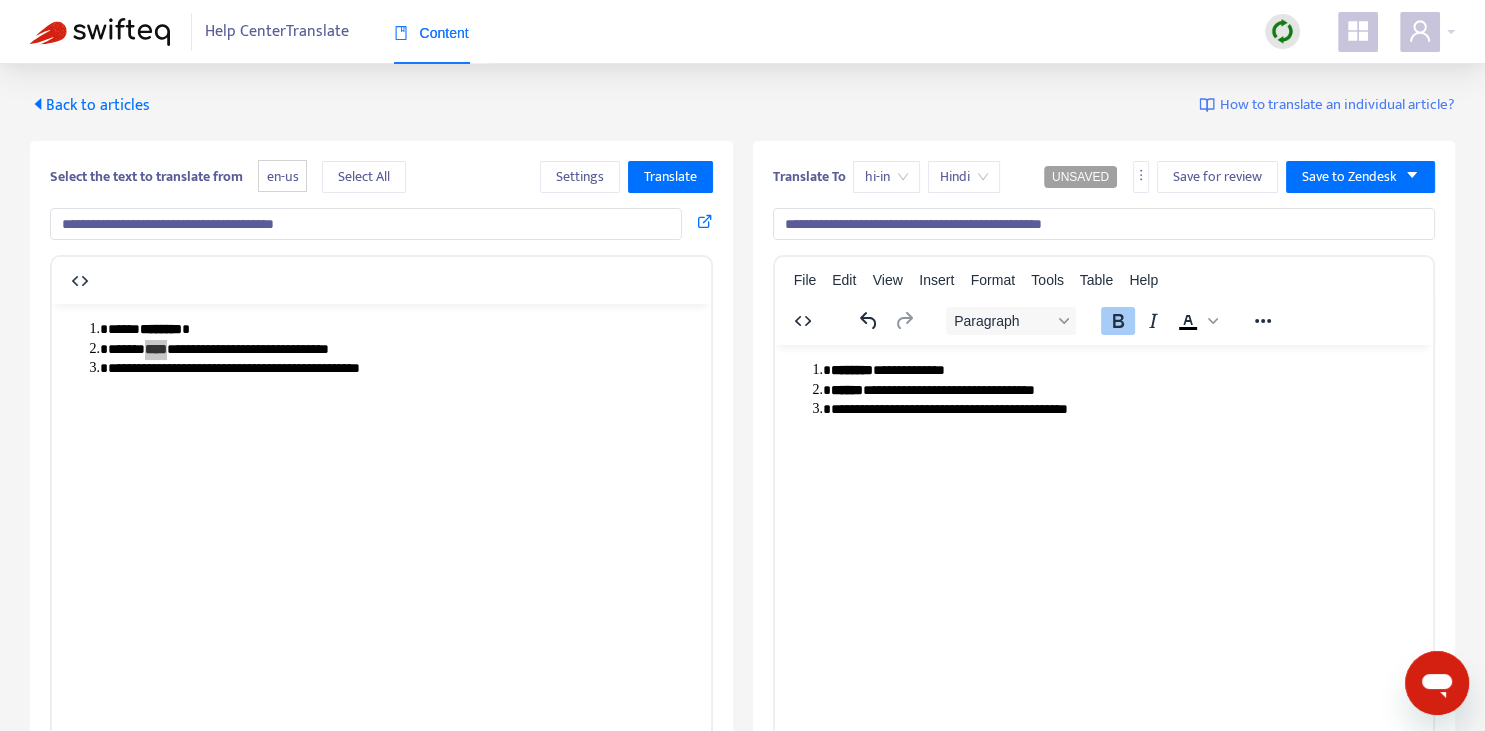 click on "******" at bounding box center [846, 389] 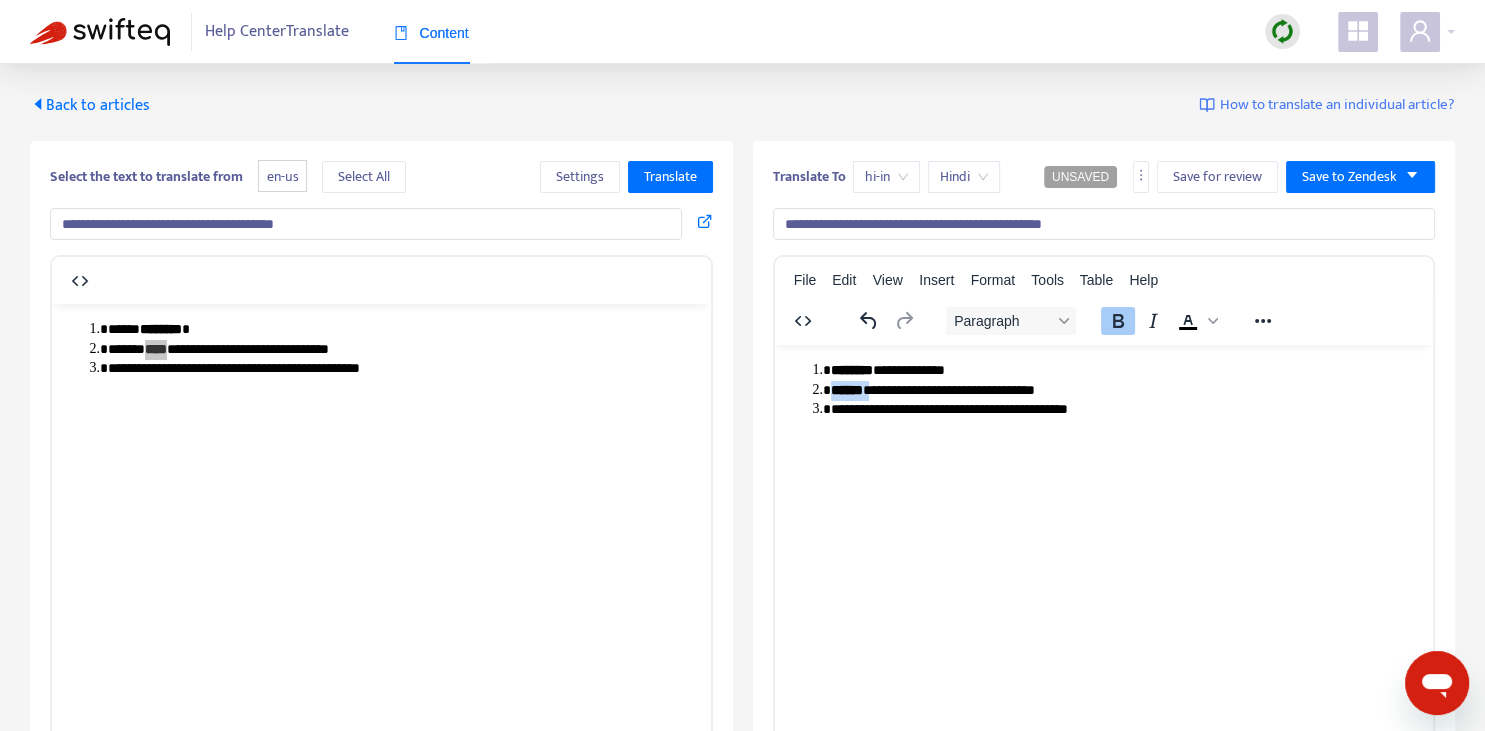click on "******" at bounding box center [846, 389] 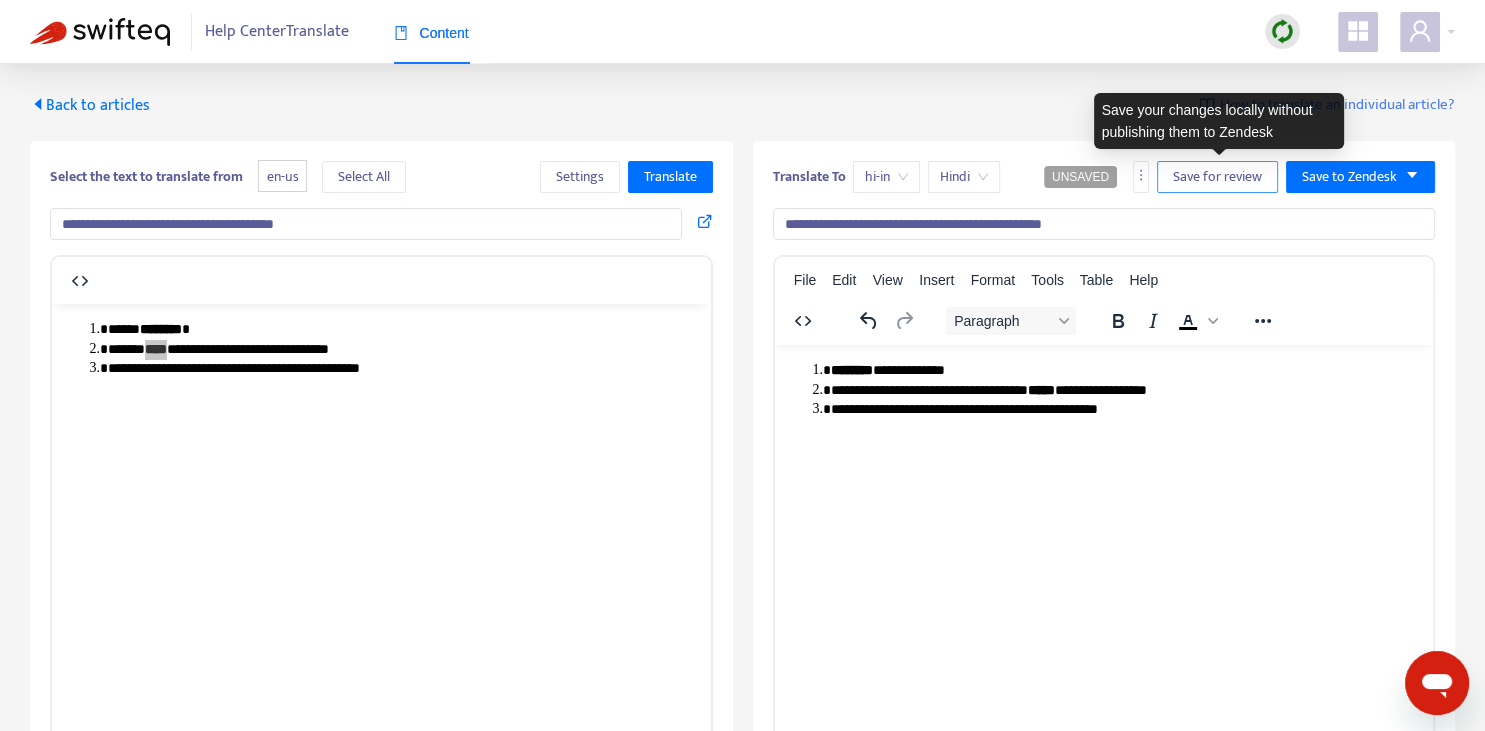 click on "Save for review" at bounding box center [1217, 177] 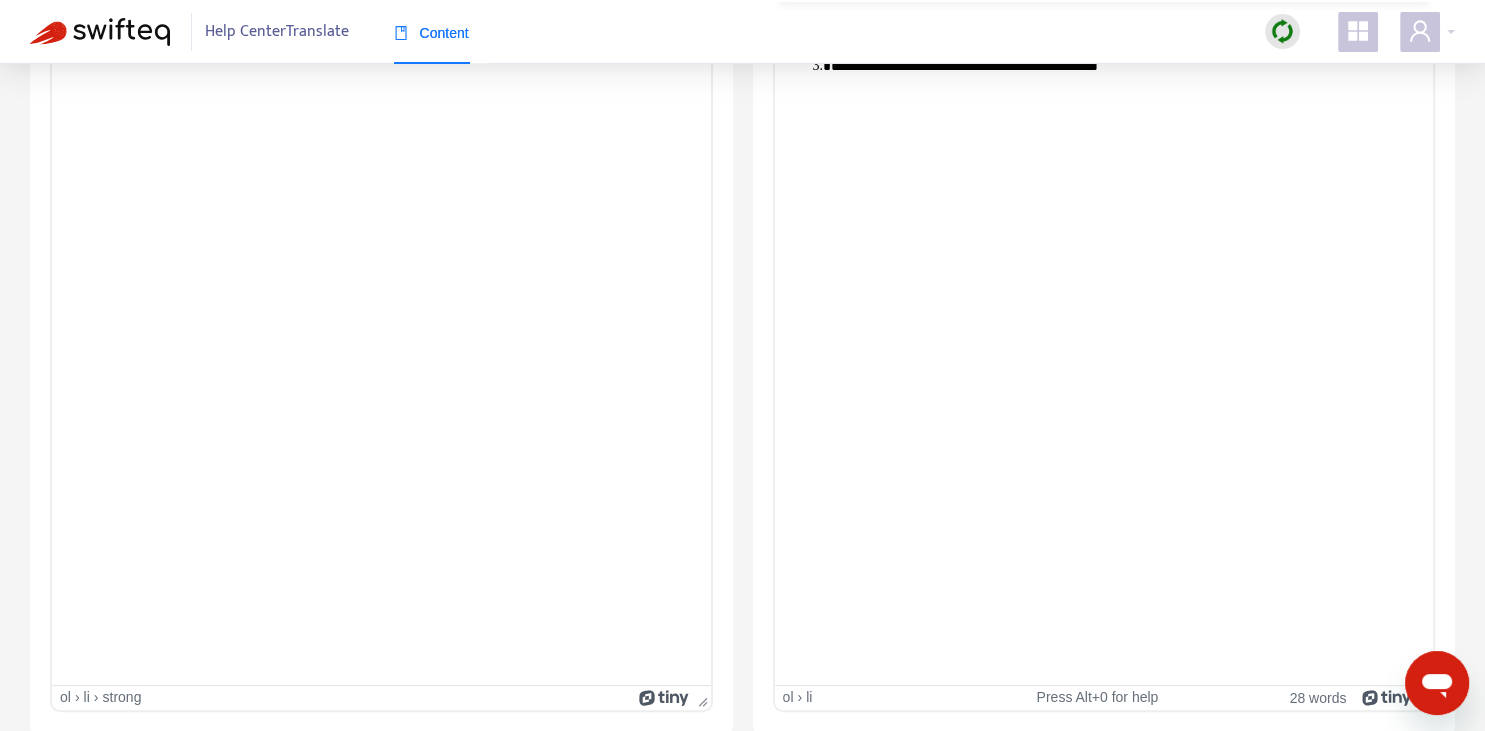 scroll, scrollTop: 0, scrollLeft: 0, axis: both 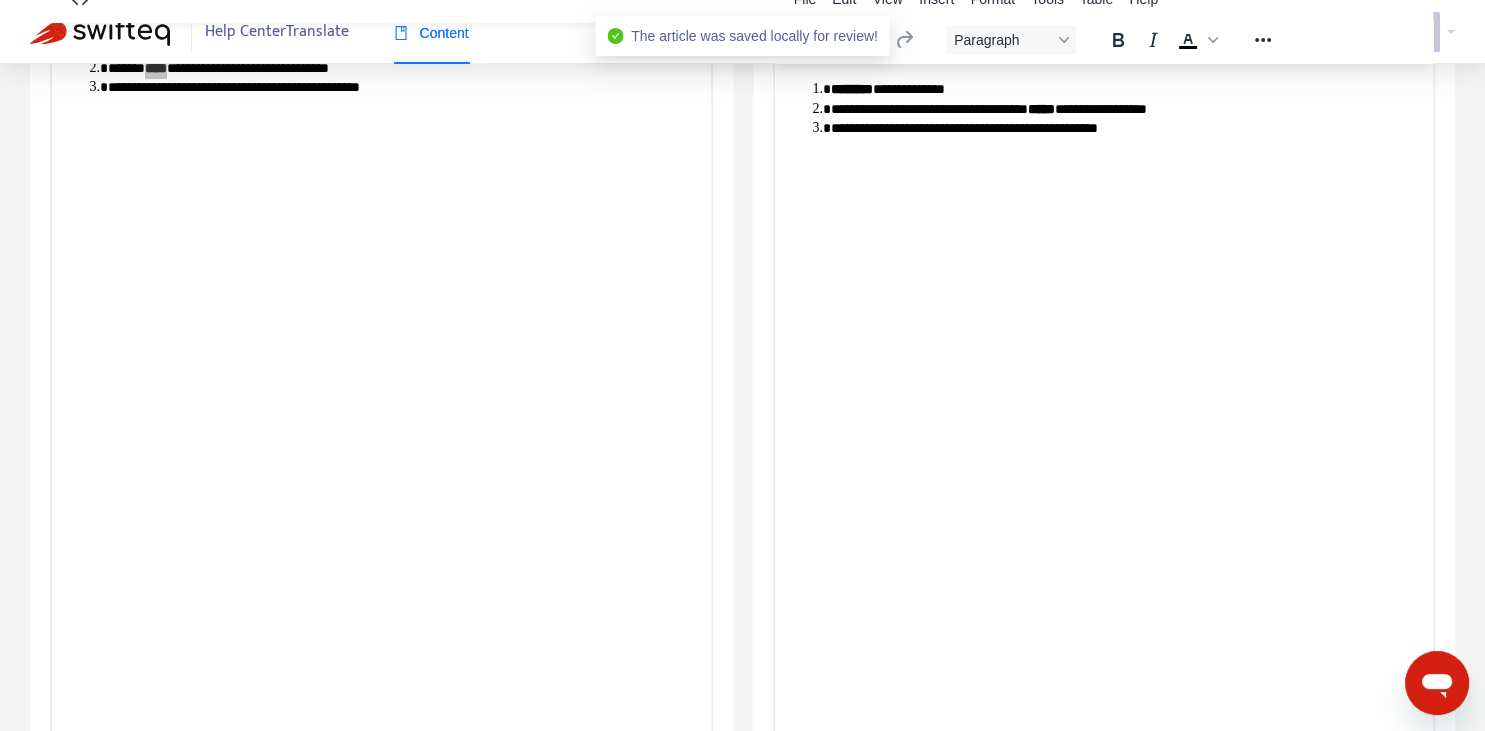 click on "**********" at bounding box center [1123, 128] 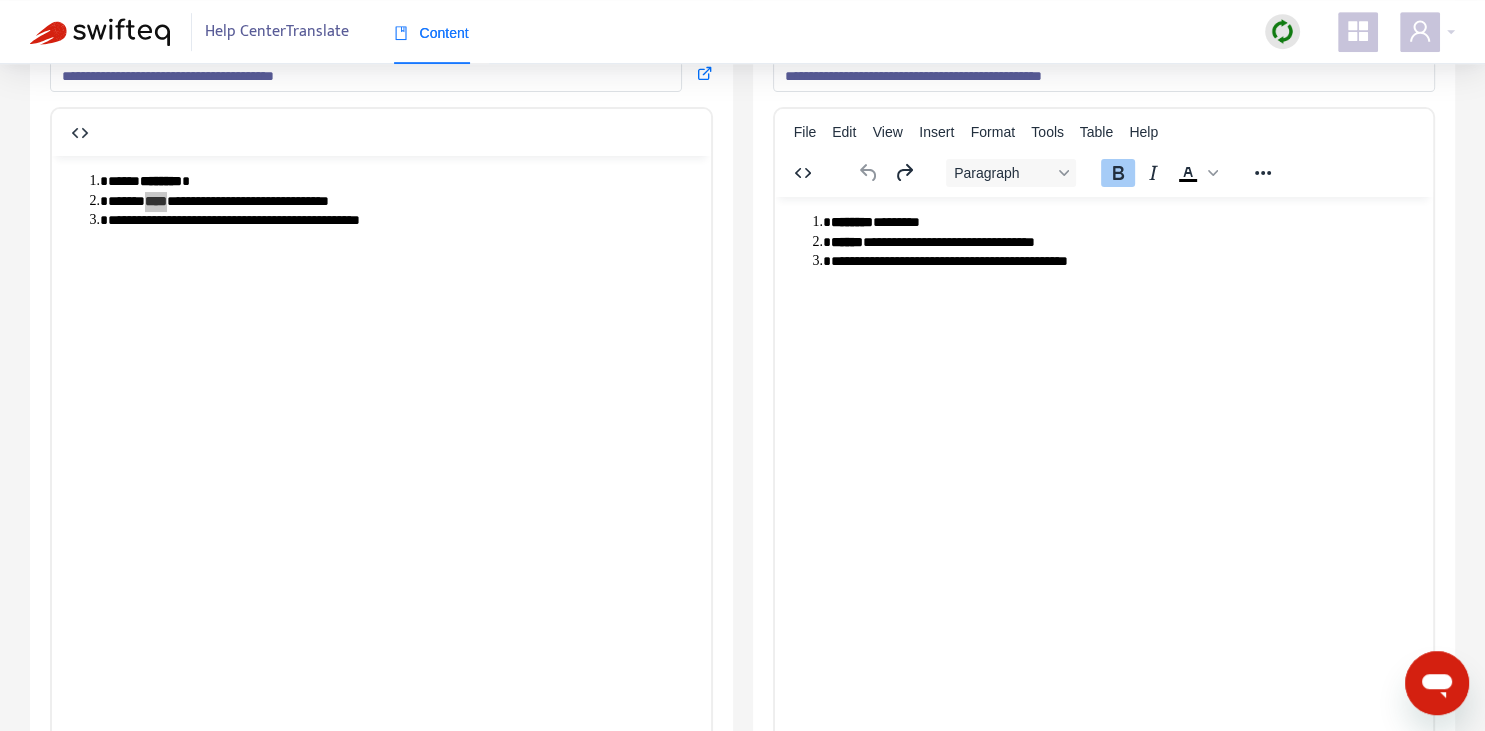 scroll, scrollTop: 0, scrollLeft: 0, axis: both 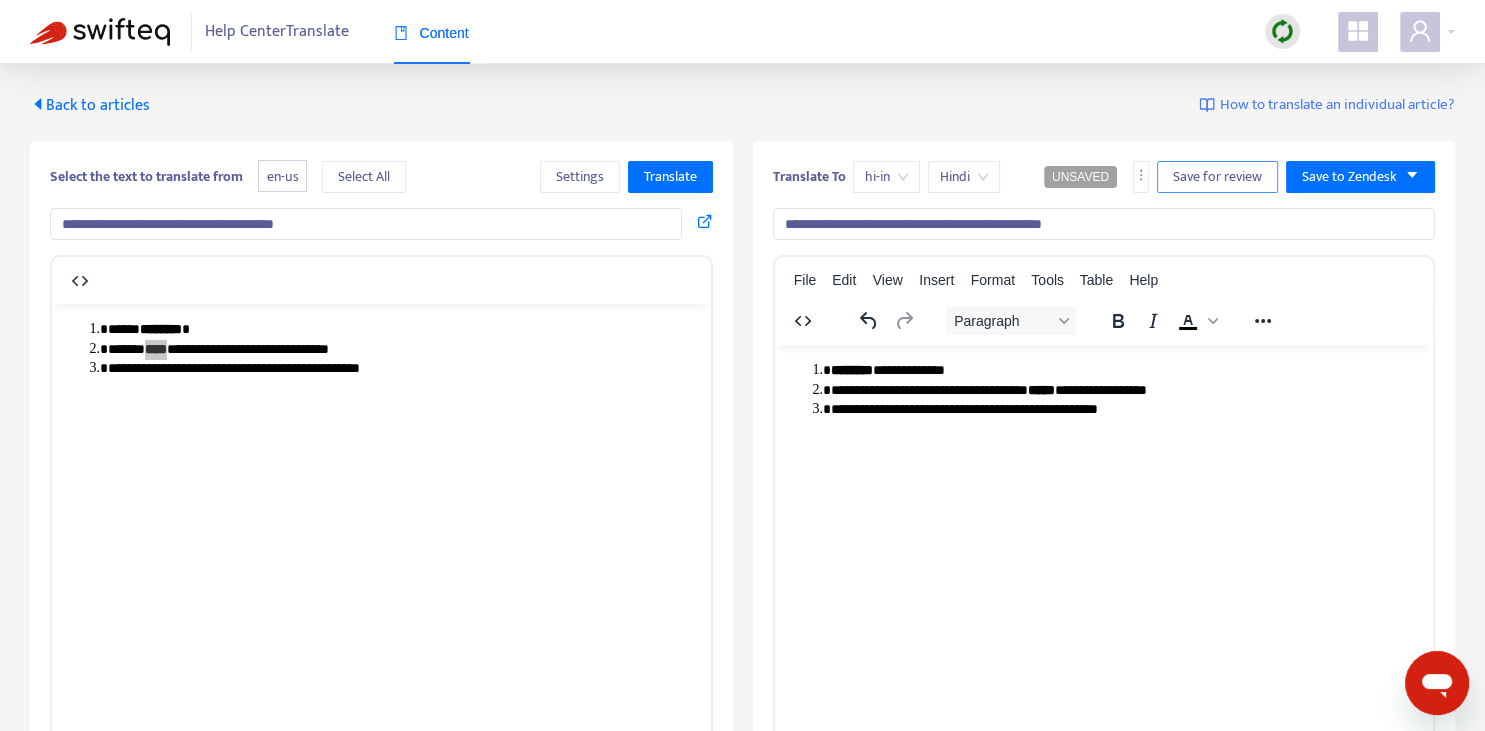 click on "Save for review" at bounding box center (1217, 177) 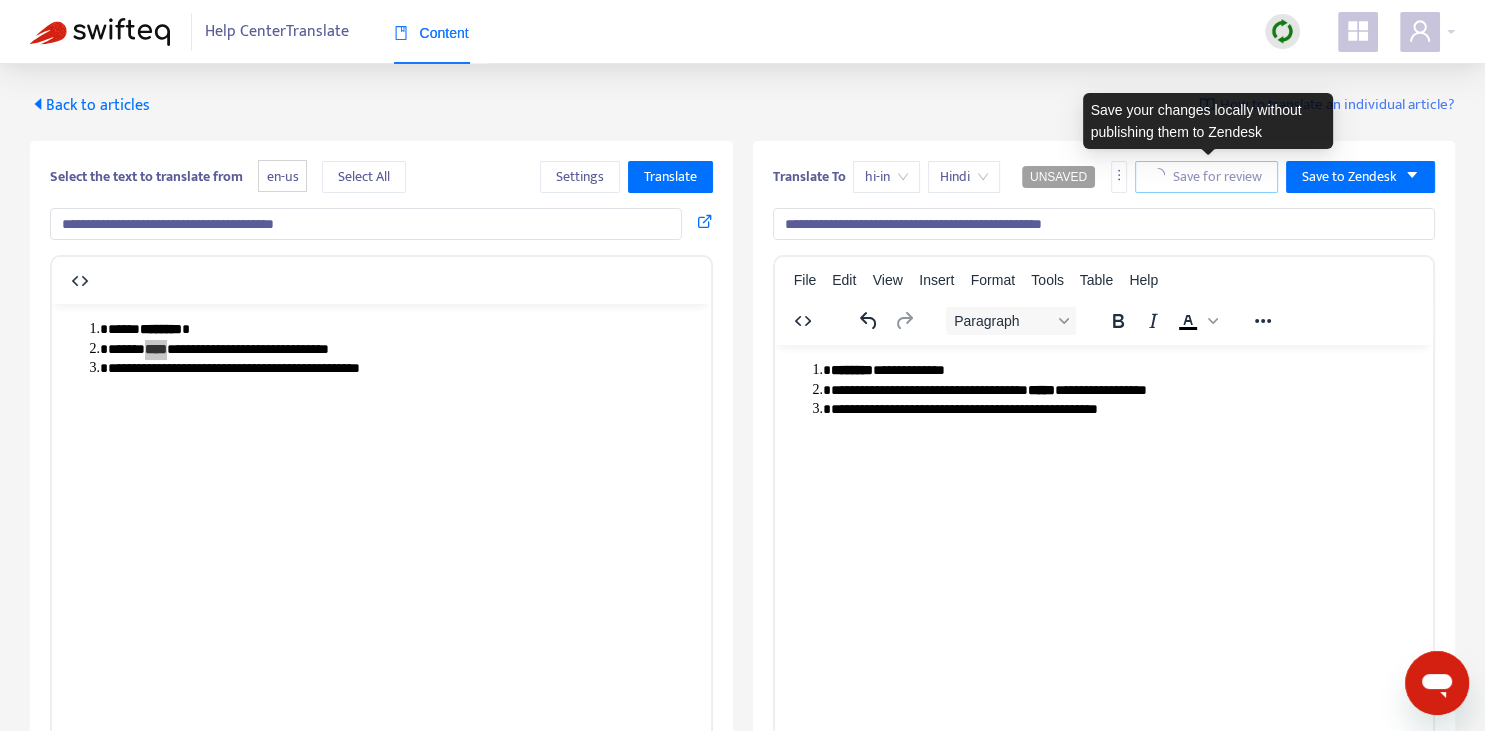scroll, scrollTop: 343, scrollLeft: 0, axis: vertical 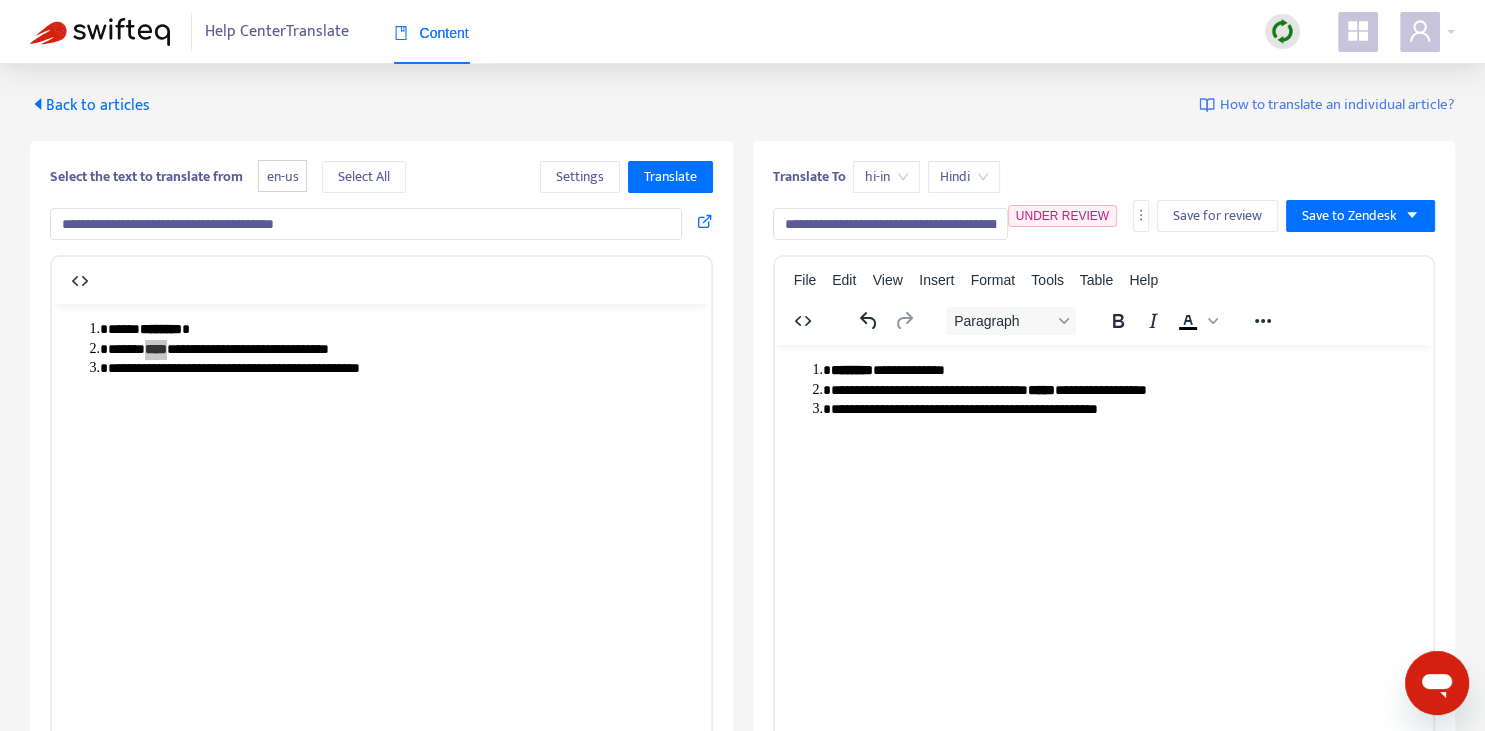 click on "Back to articles" at bounding box center (90, 105) 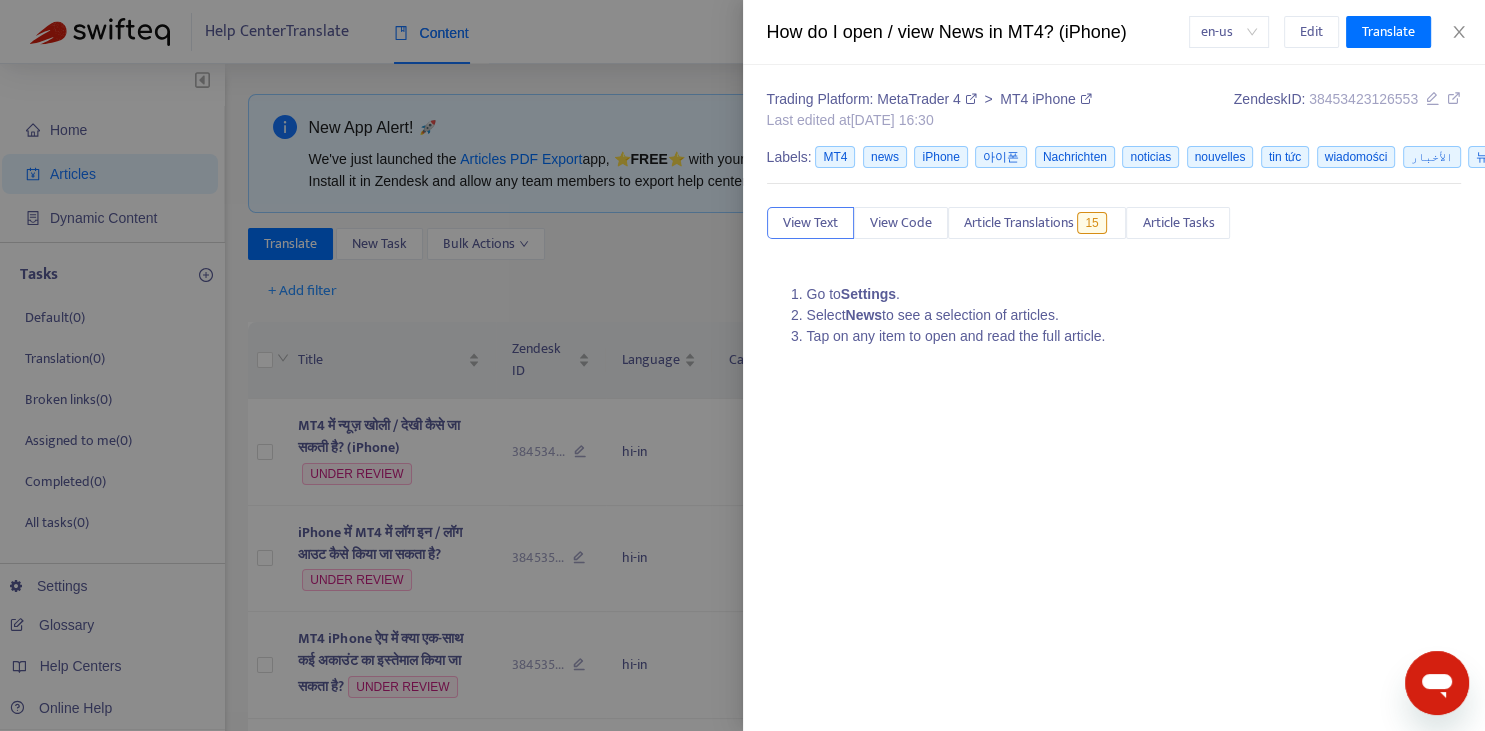 click at bounding box center [742, 365] 